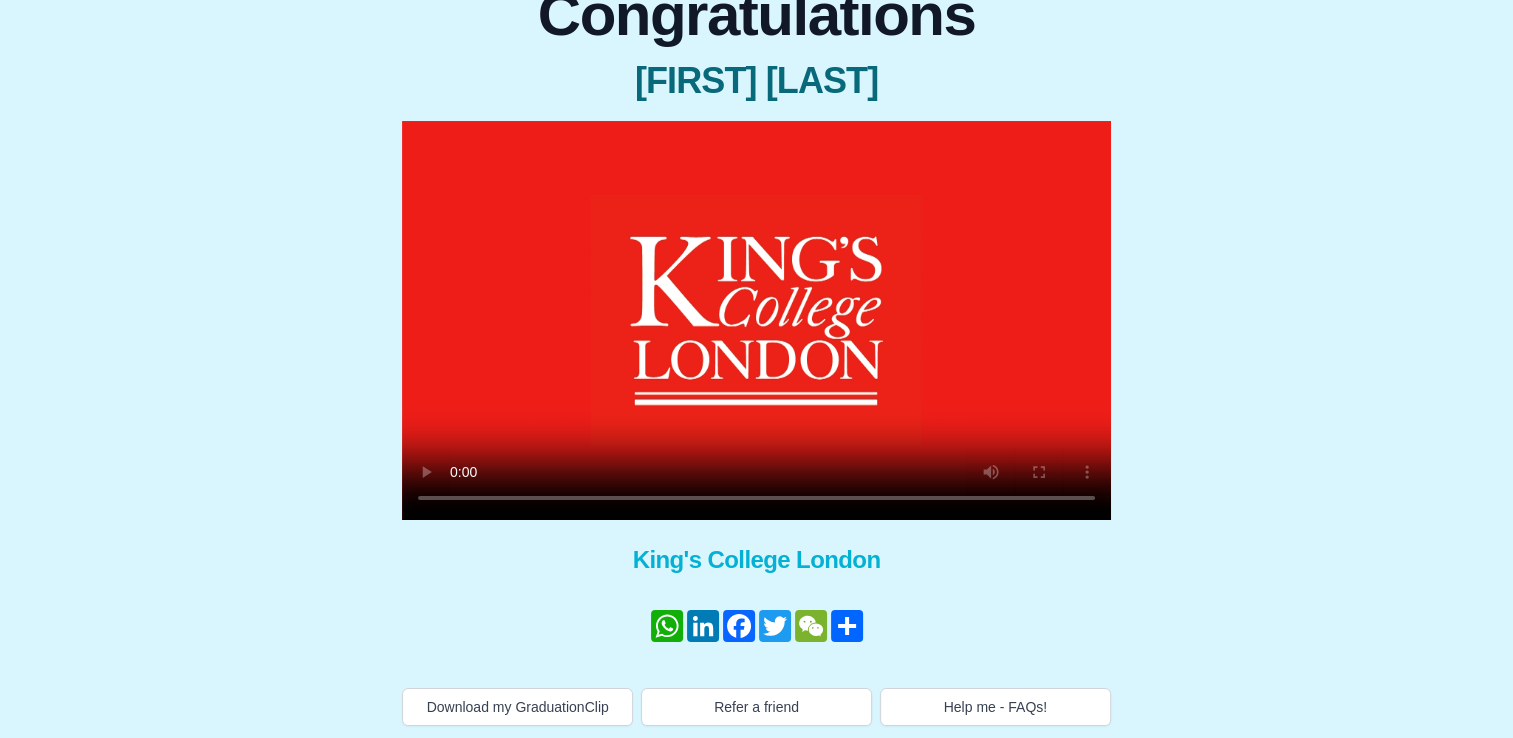 scroll, scrollTop: 210, scrollLeft: 0, axis: vertical 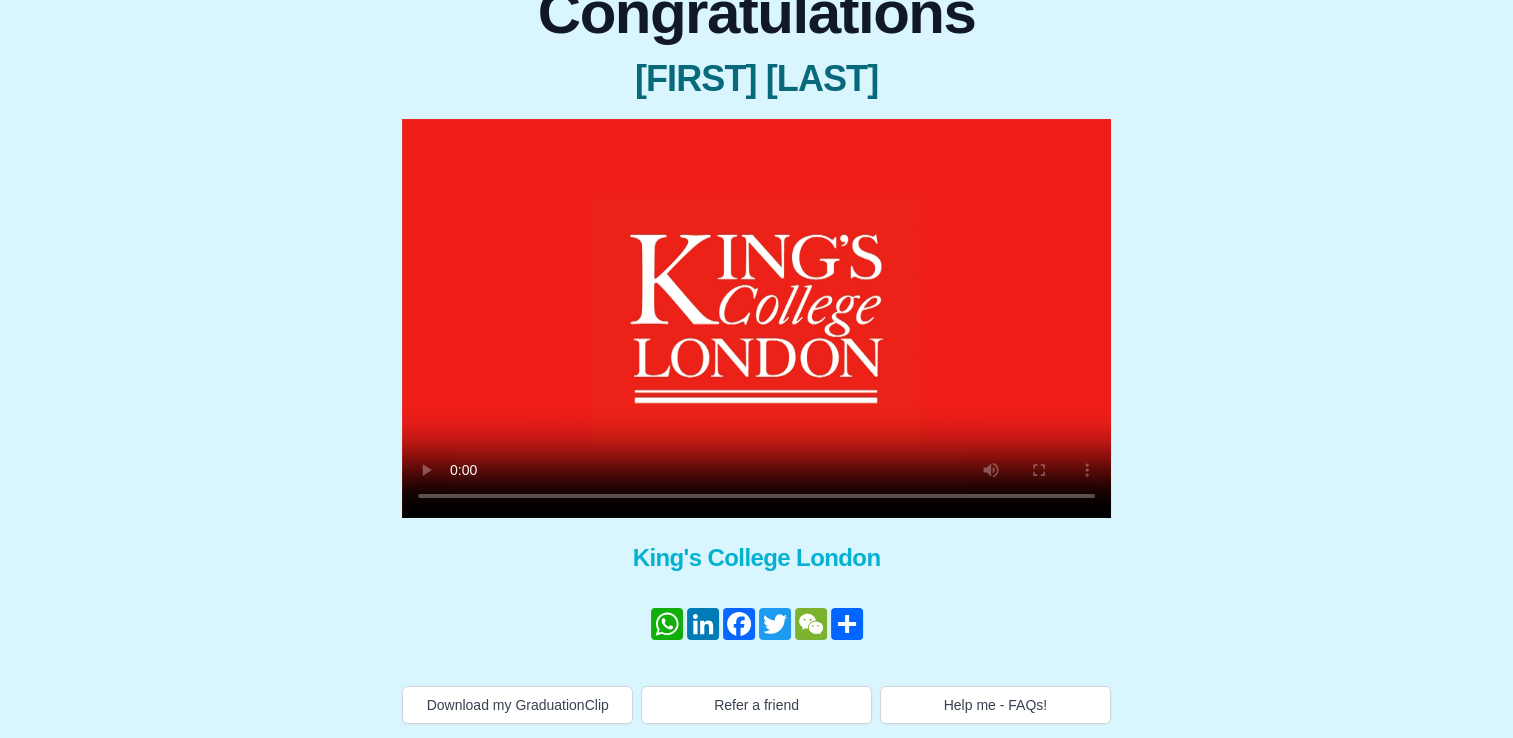 type 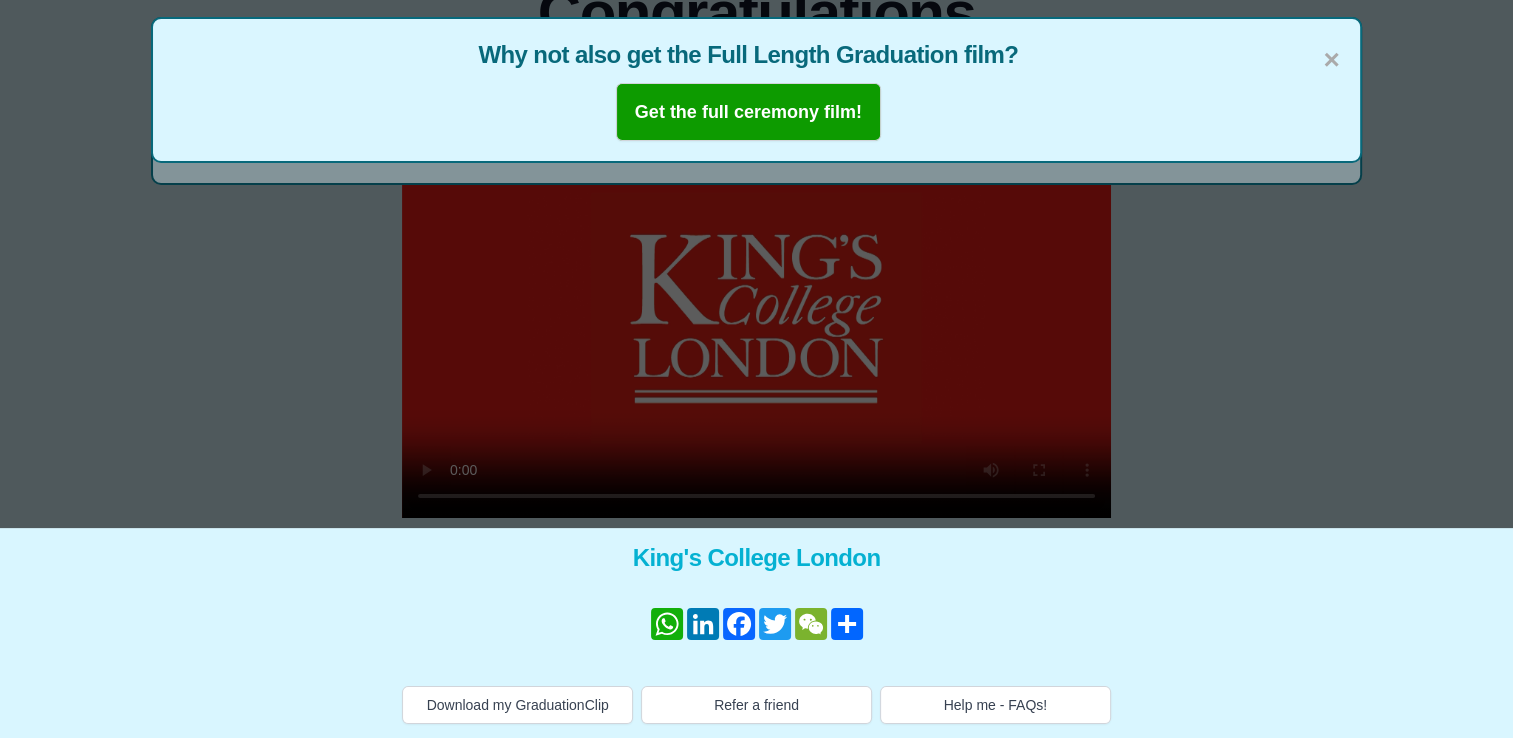 click on "× Why not also get the Full Length Graduation film? Get the full ceremony film!" at bounding box center [756, 159] 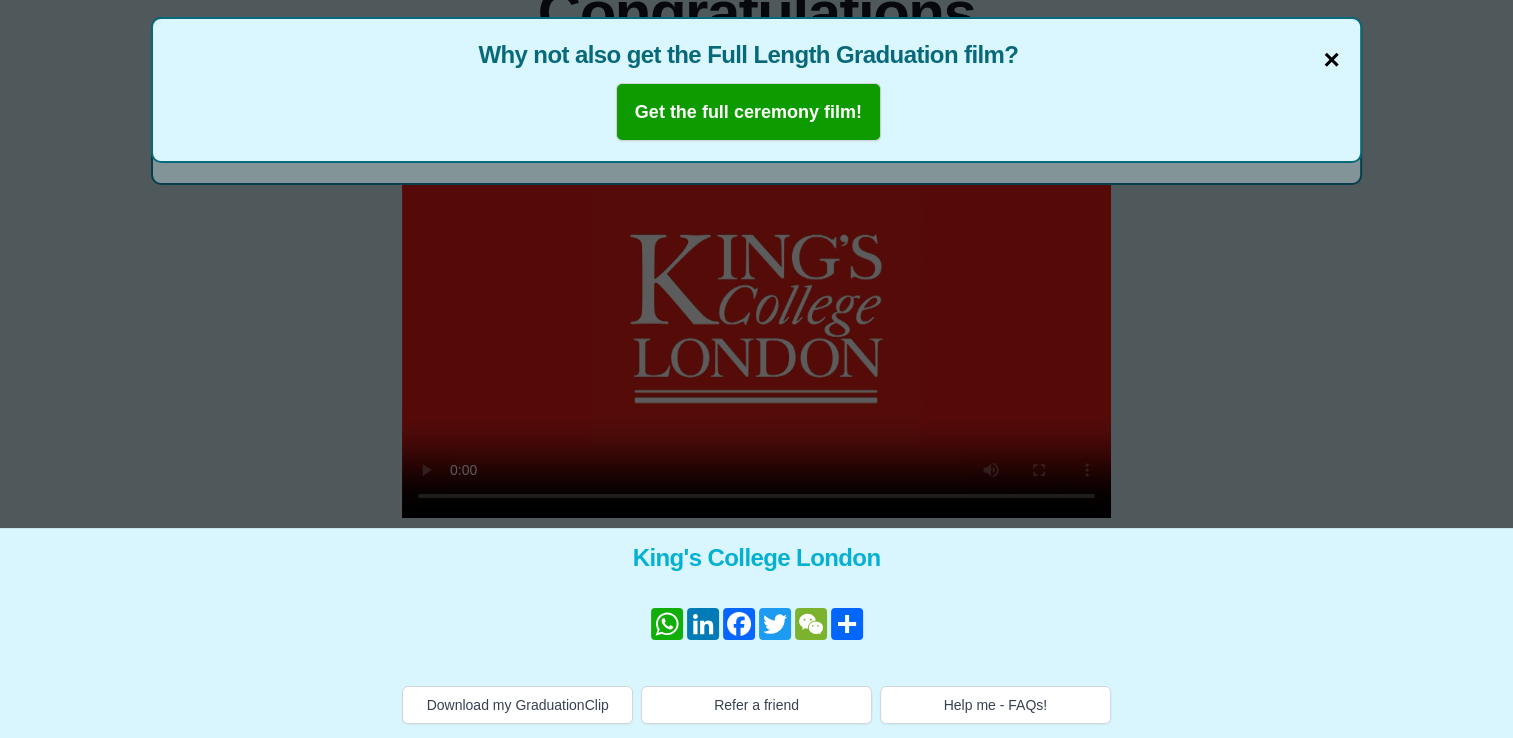 click on "×" at bounding box center [1331, 60] 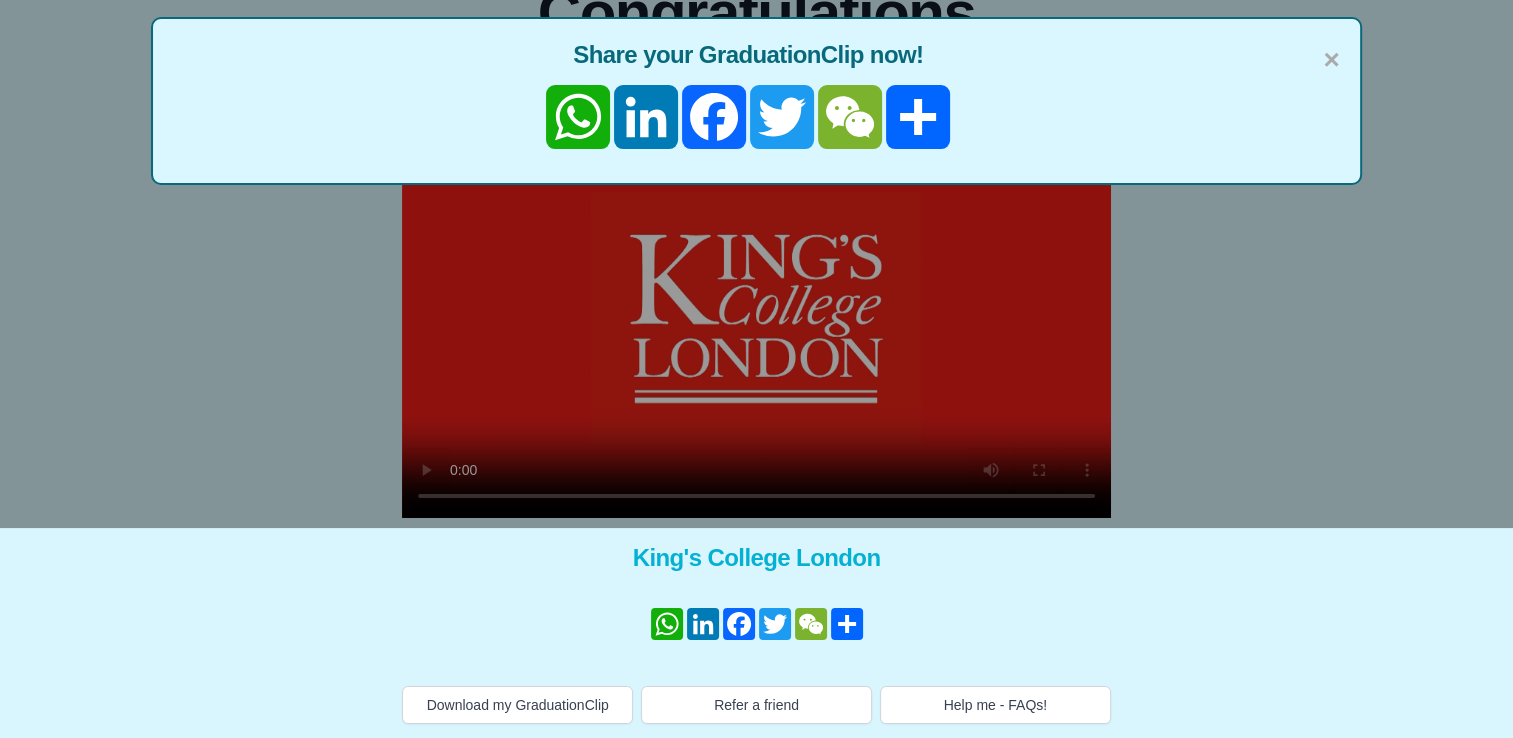 click on "Share your GraduationClip now!" at bounding box center [756, 55] 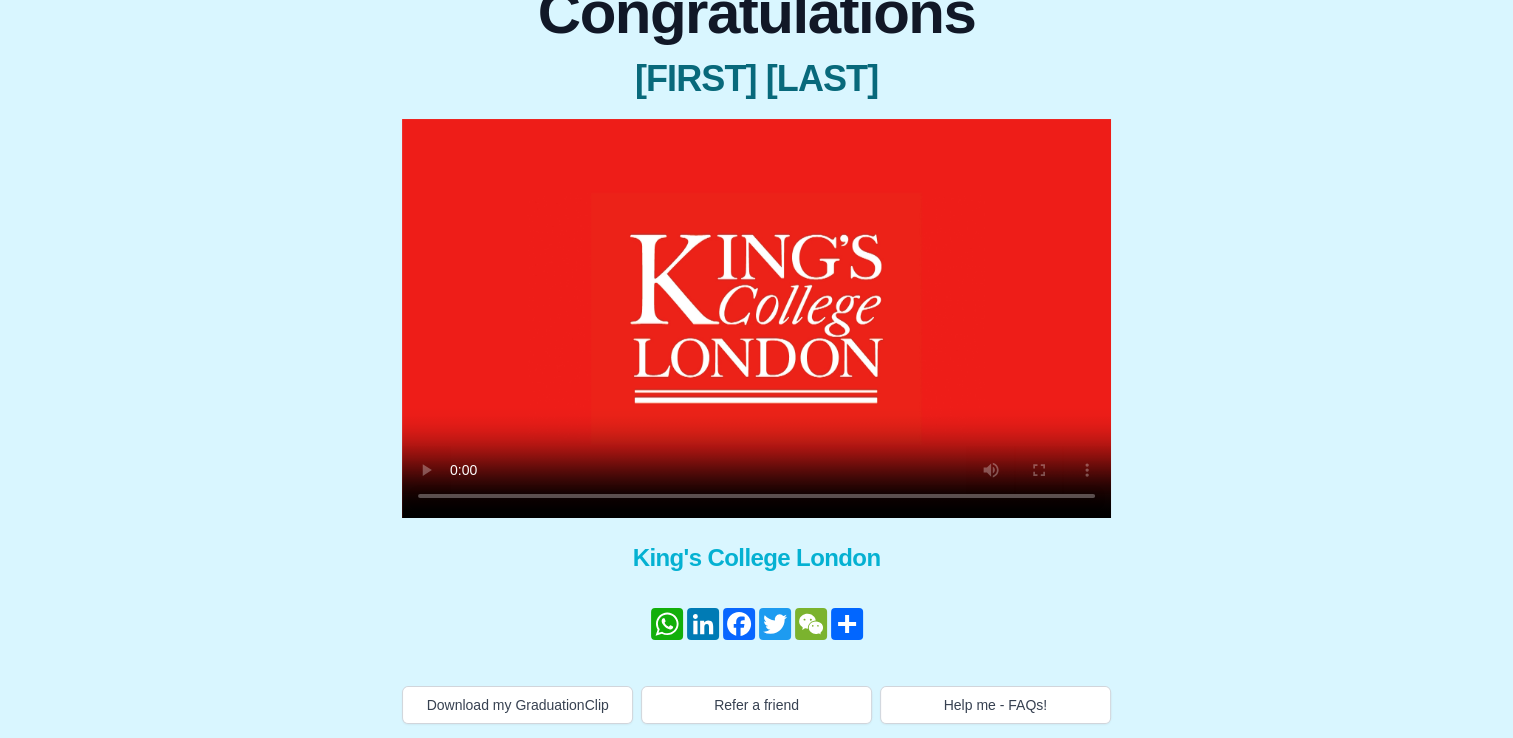 click at bounding box center (756, 318) 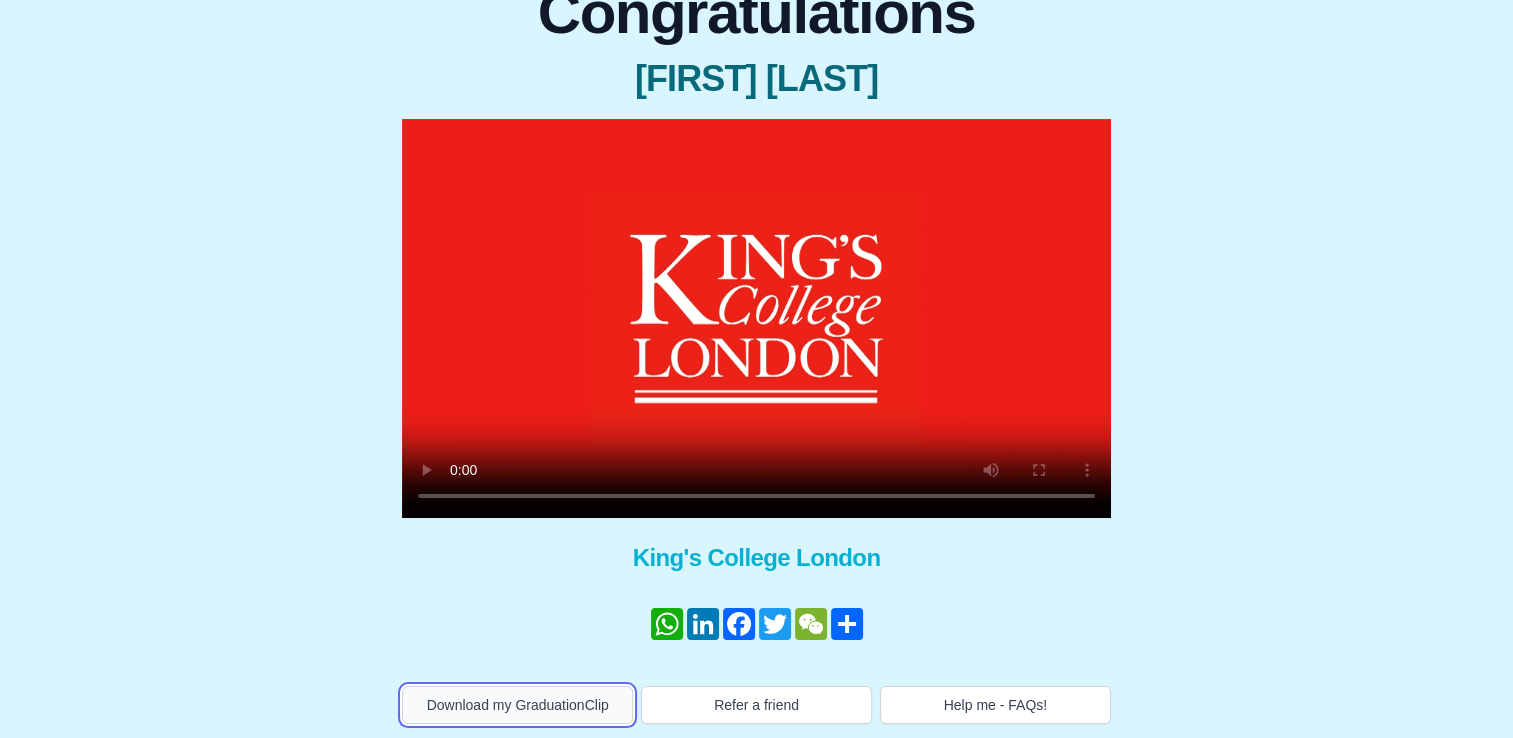 click on "Download my GraduationClip" at bounding box center [517, 705] 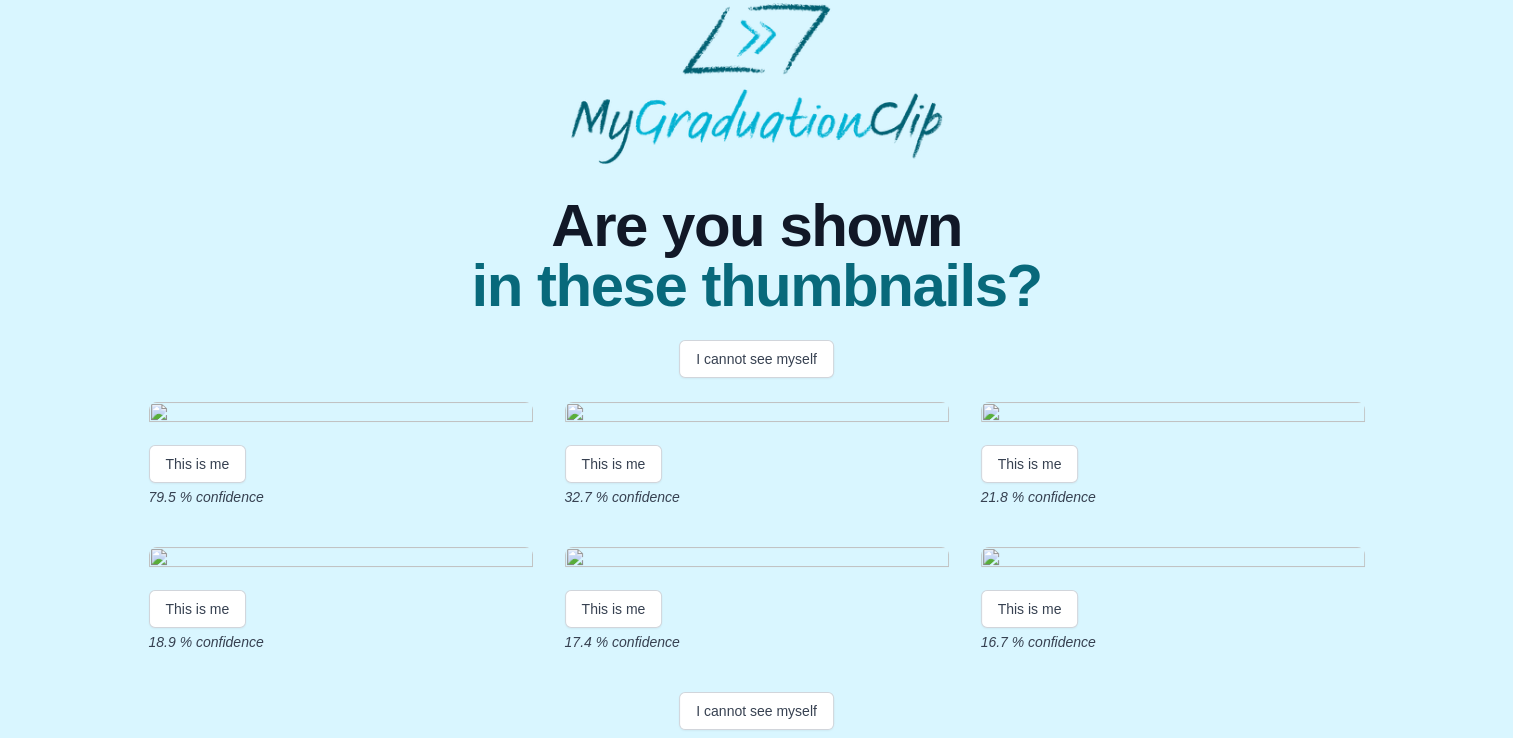 scroll, scrollTop: 200, scrollLeft: 0, axis: vertical 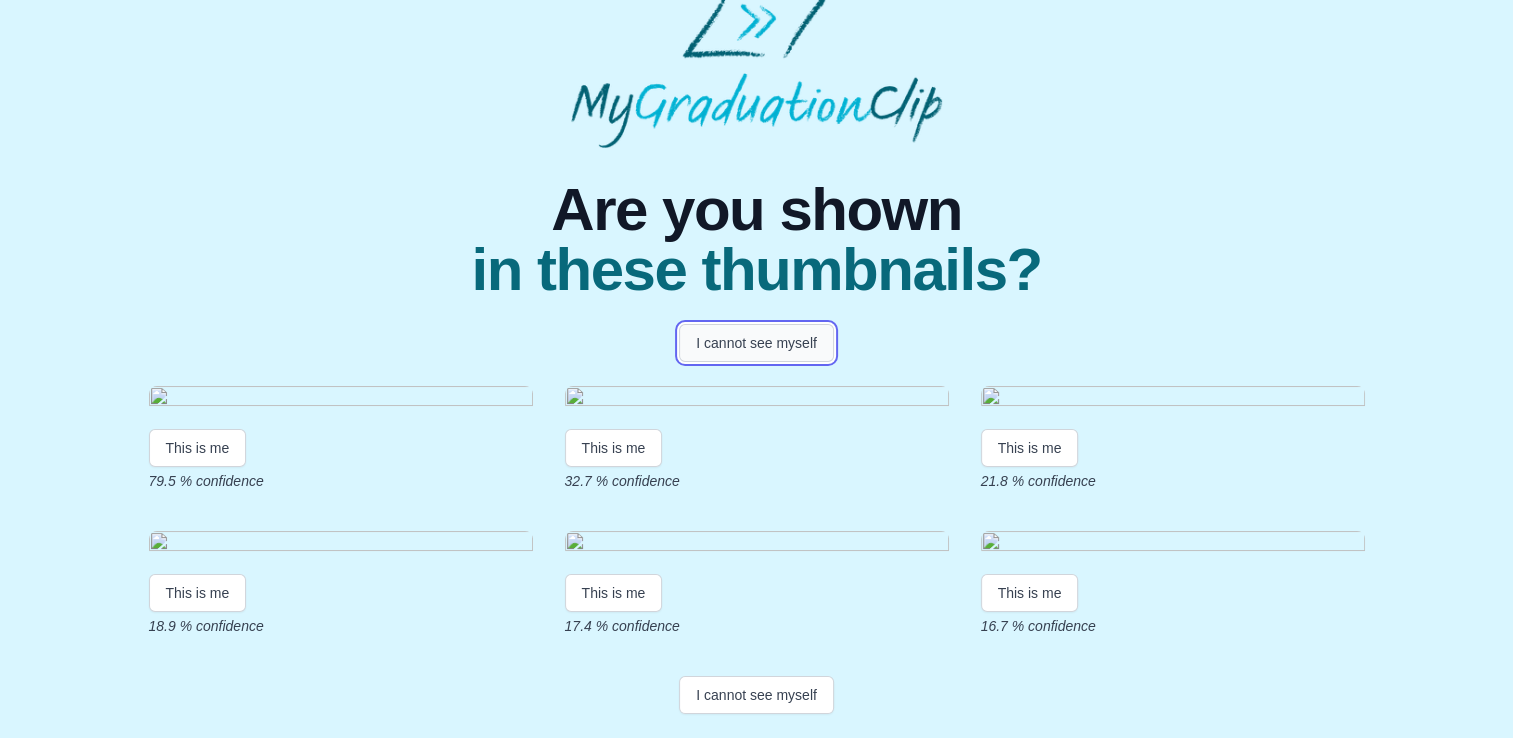 click on "I cannot see myself" at bounding box center (756, 343) 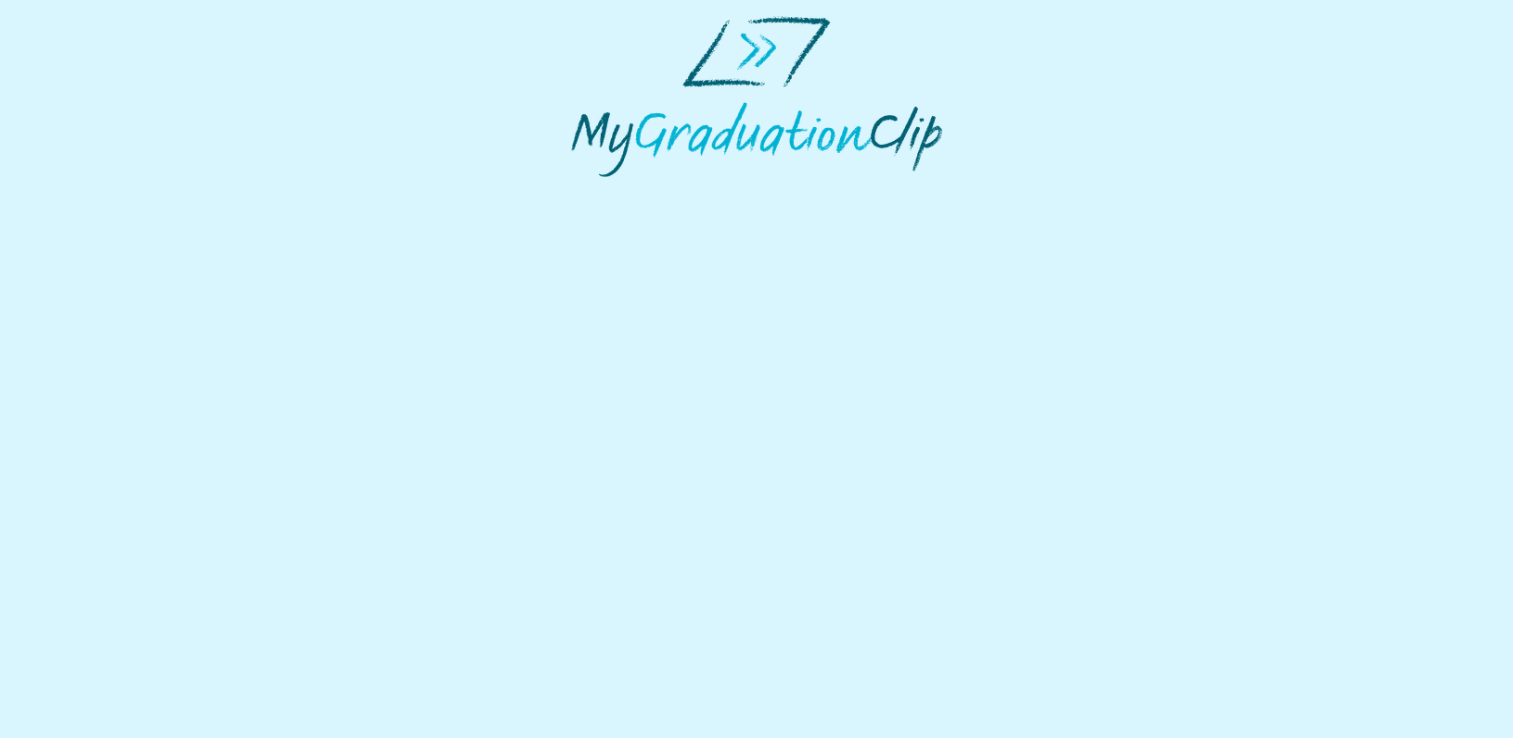 scroll, scrollTop: 0, scrollLeft: 0, axis: both 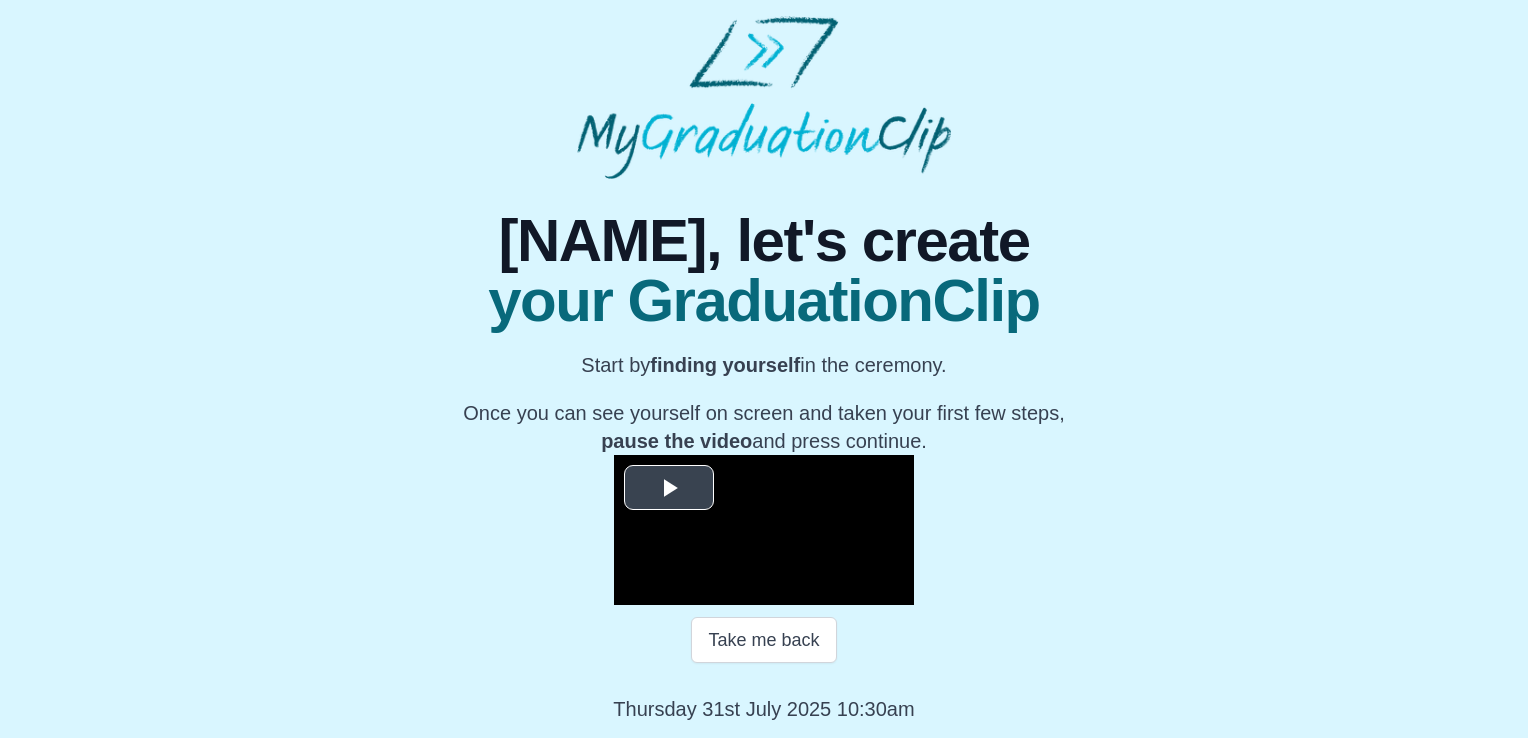 click on "**********" at bounding box center [764, 530] 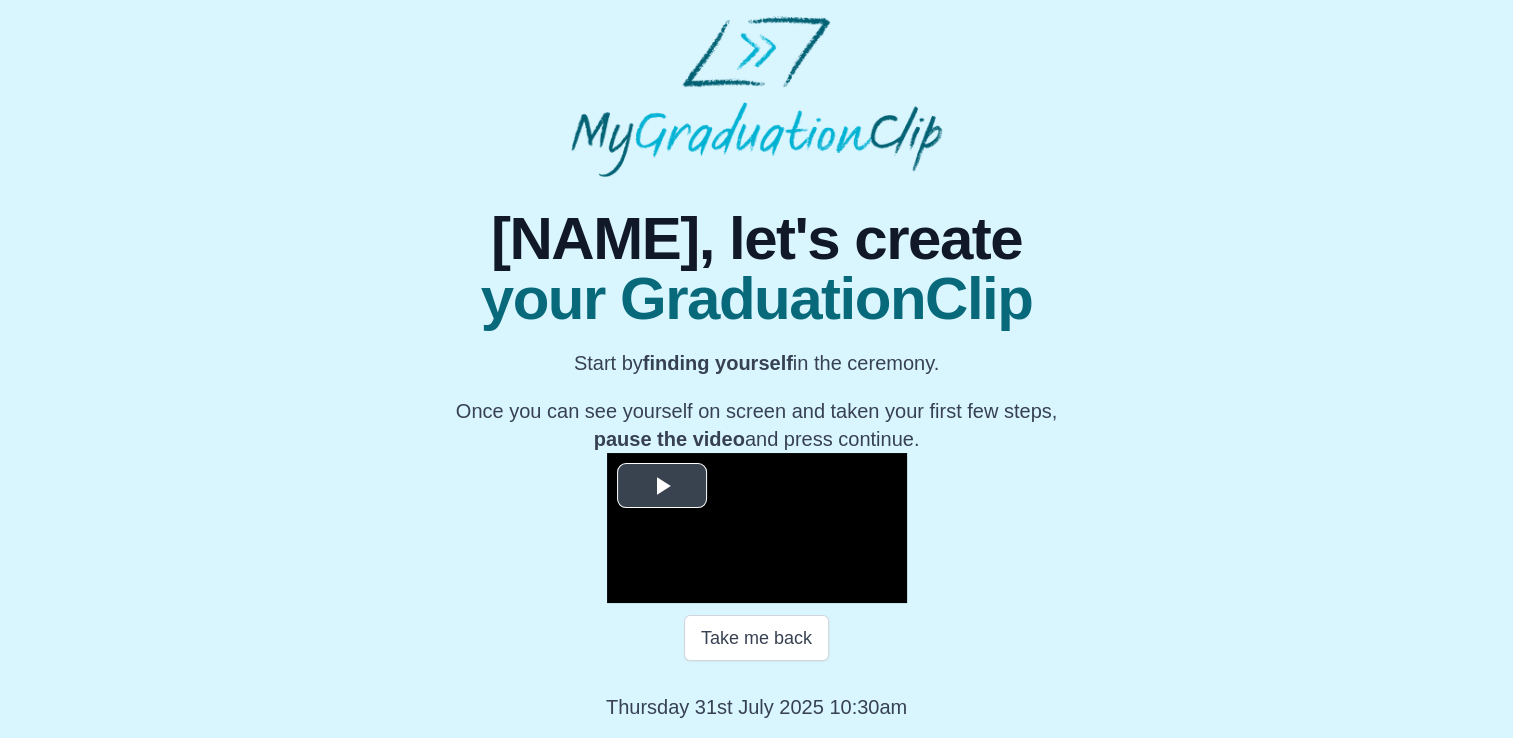 scroll, scrollTop: 274, scrollLeft: 0, axis: vertical 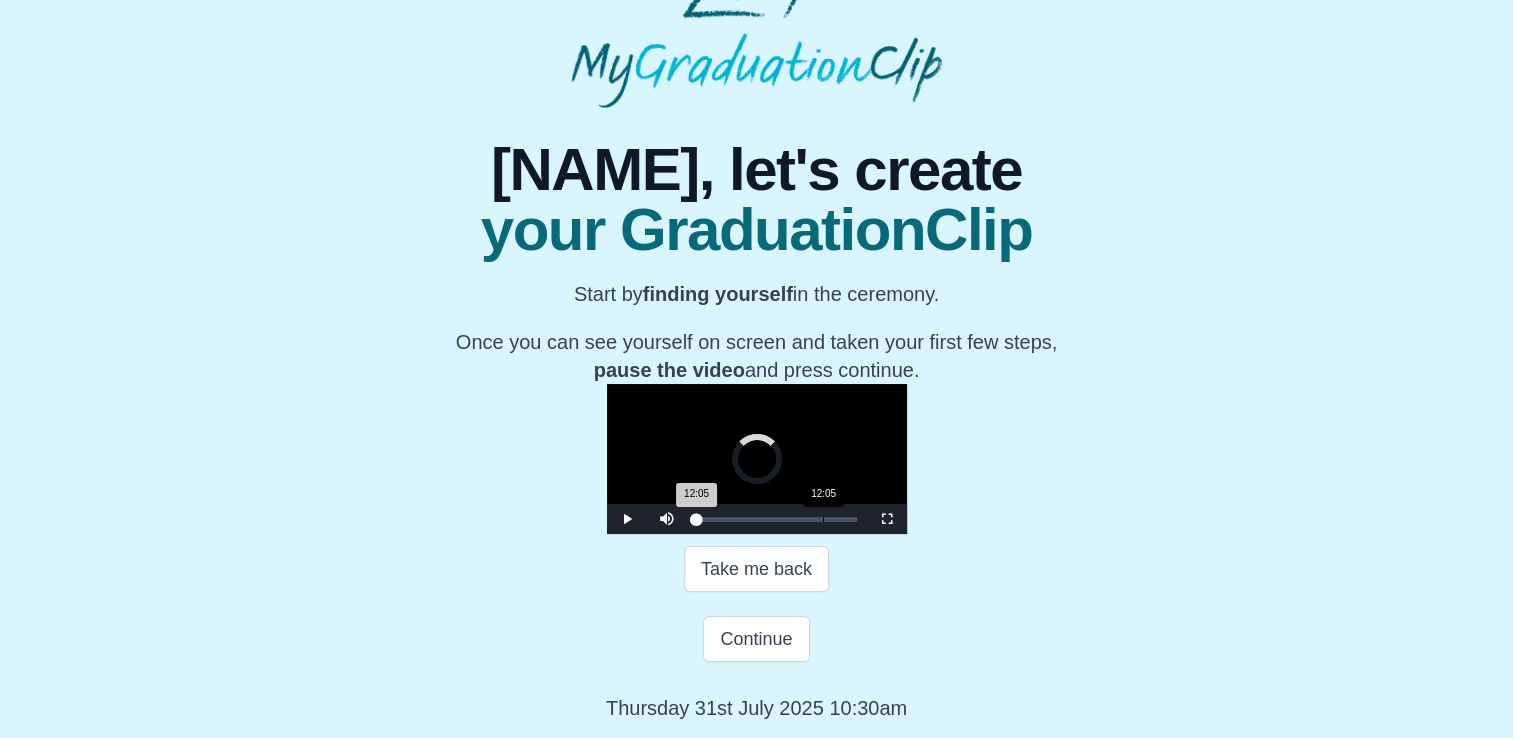 click on "12:05" at bounding box center [823, 519] 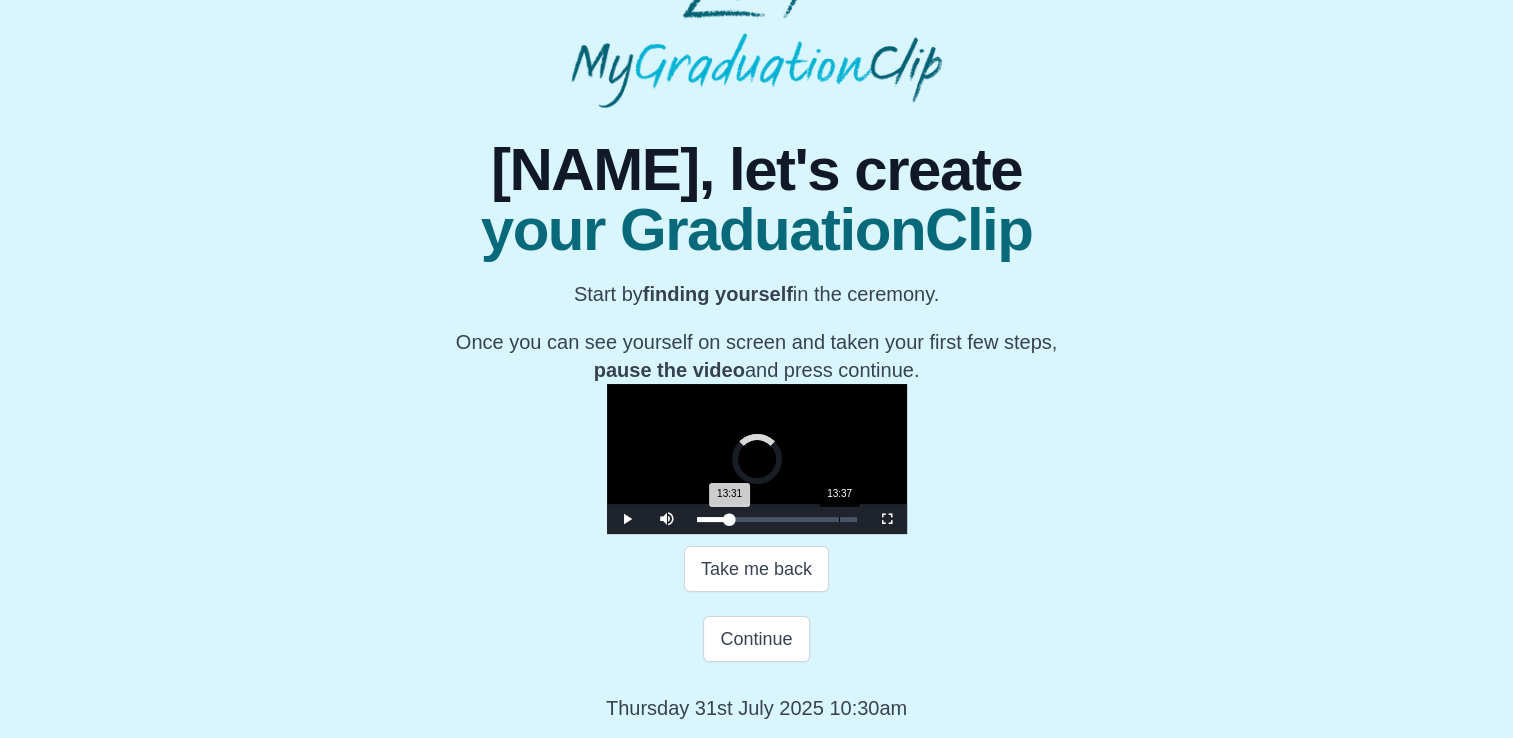 click on "13:37" at bounding box center [839, 519] 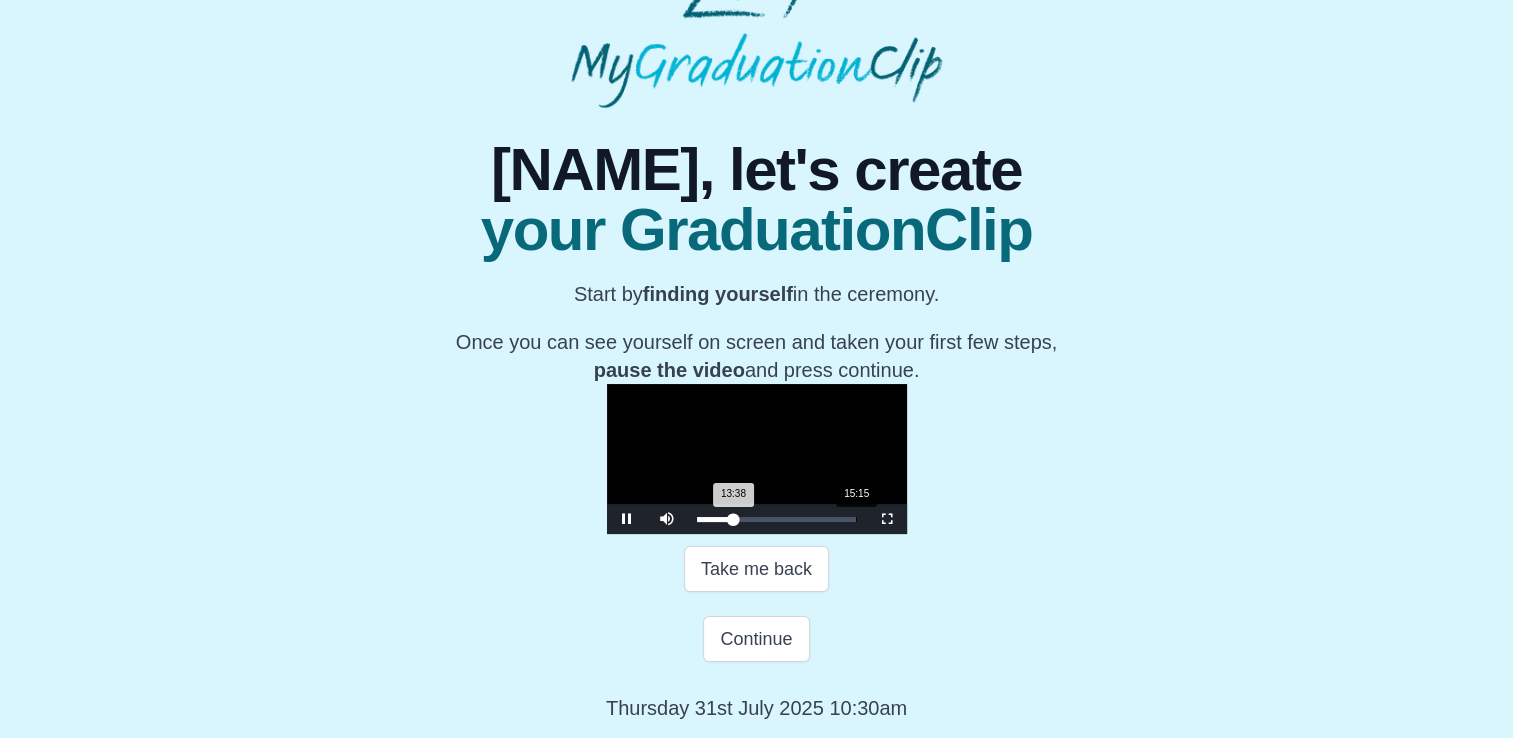 click on "Loaded : 0% 15:15 13:38 Progress : 0%" at bounding box center (777, 519) 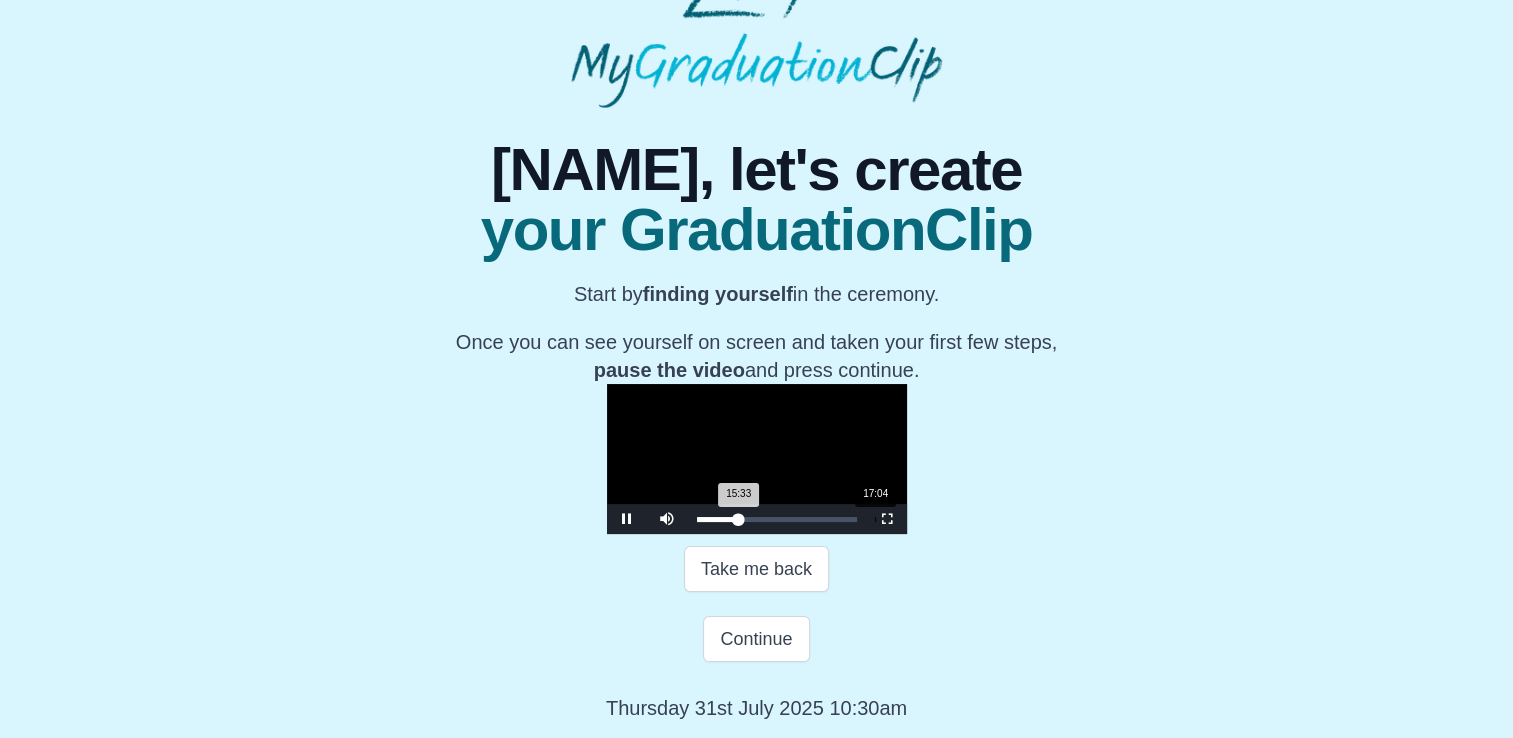 click on "17:04" at bounding box center [875, 519] 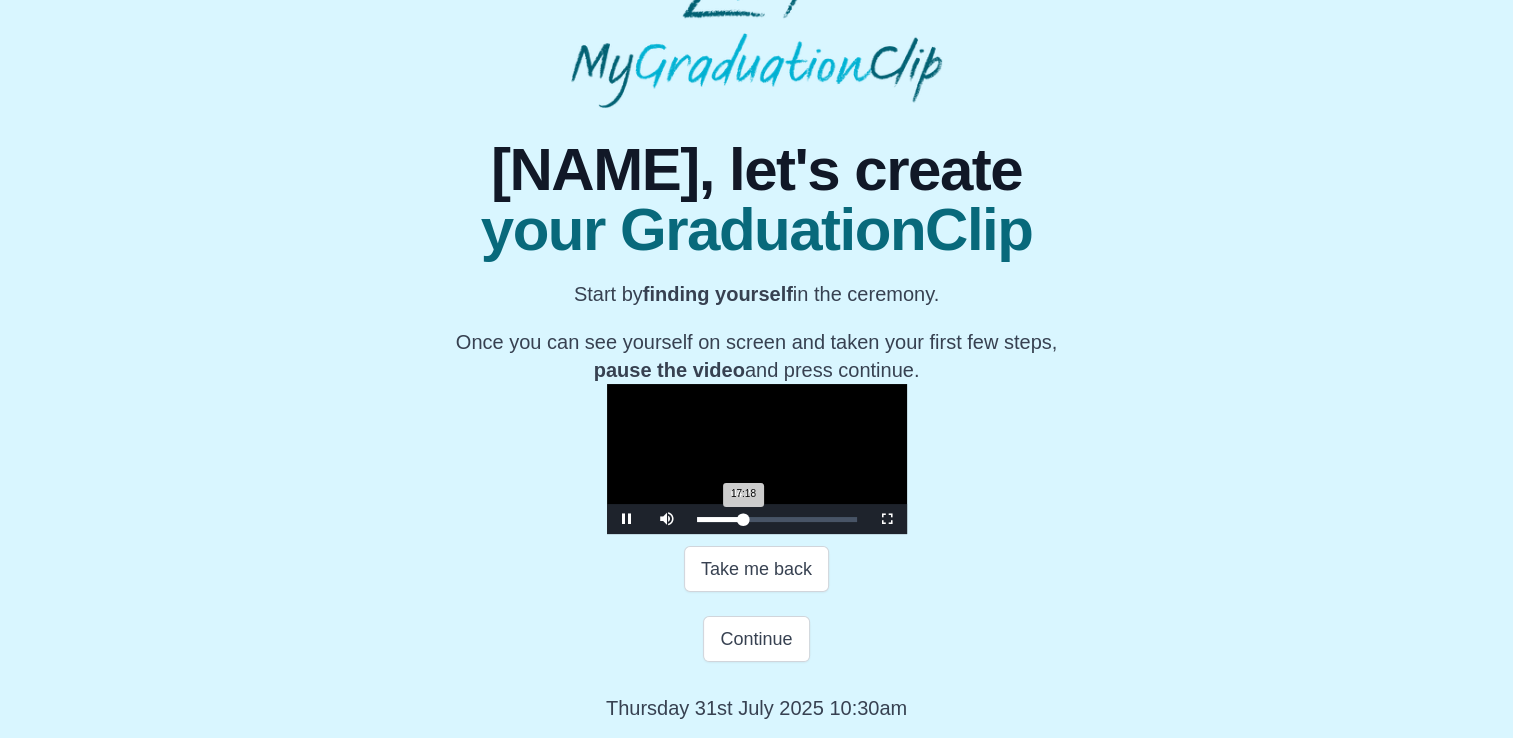 click on "04:24" at bounding box center (743, 519) 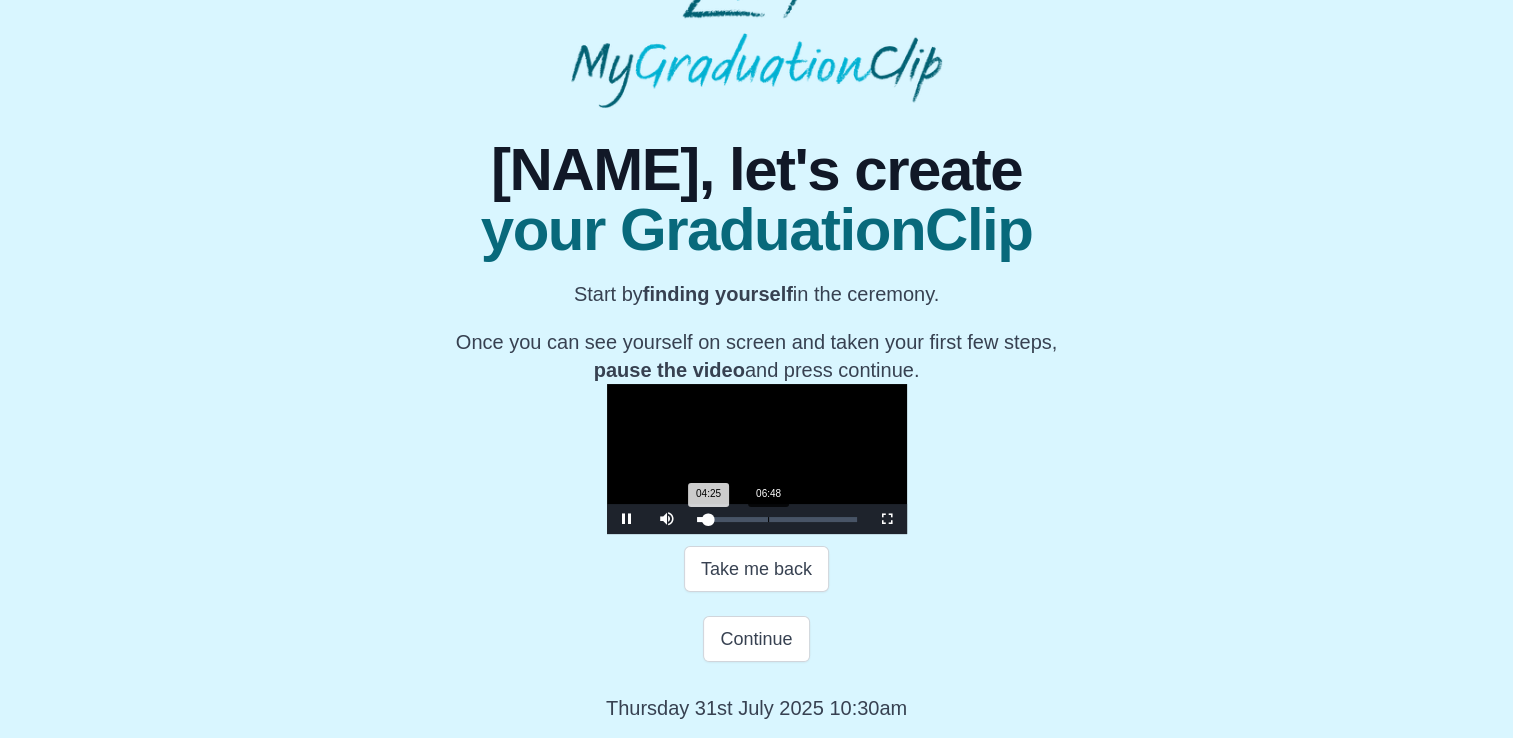 click on "Loaded : 0% 06:48 04:25 Progress : 0%" at bounding box center (777, 519) 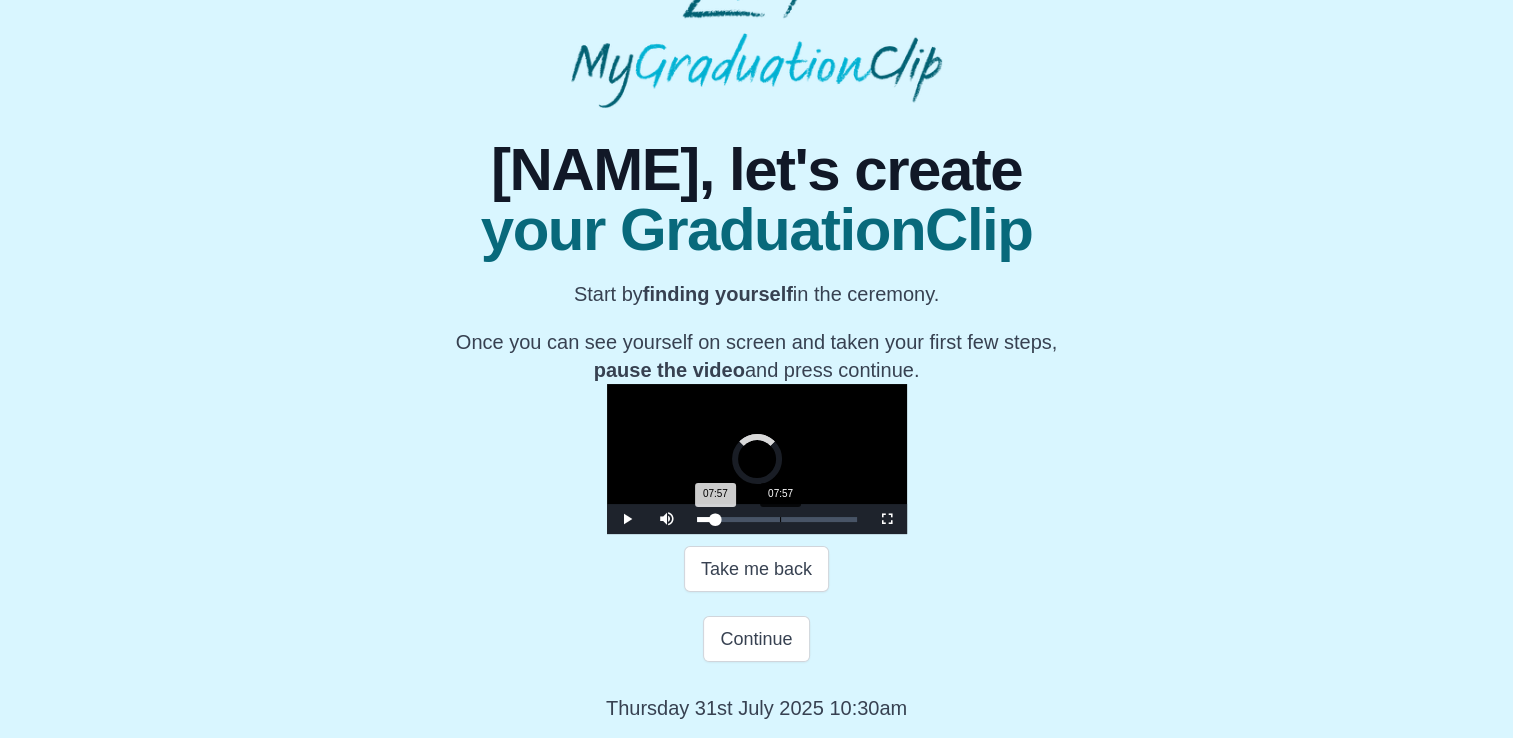 click on "Loaded : 0% 07:57 07:57 Progress : 0%" at bounding box center (777, 519) 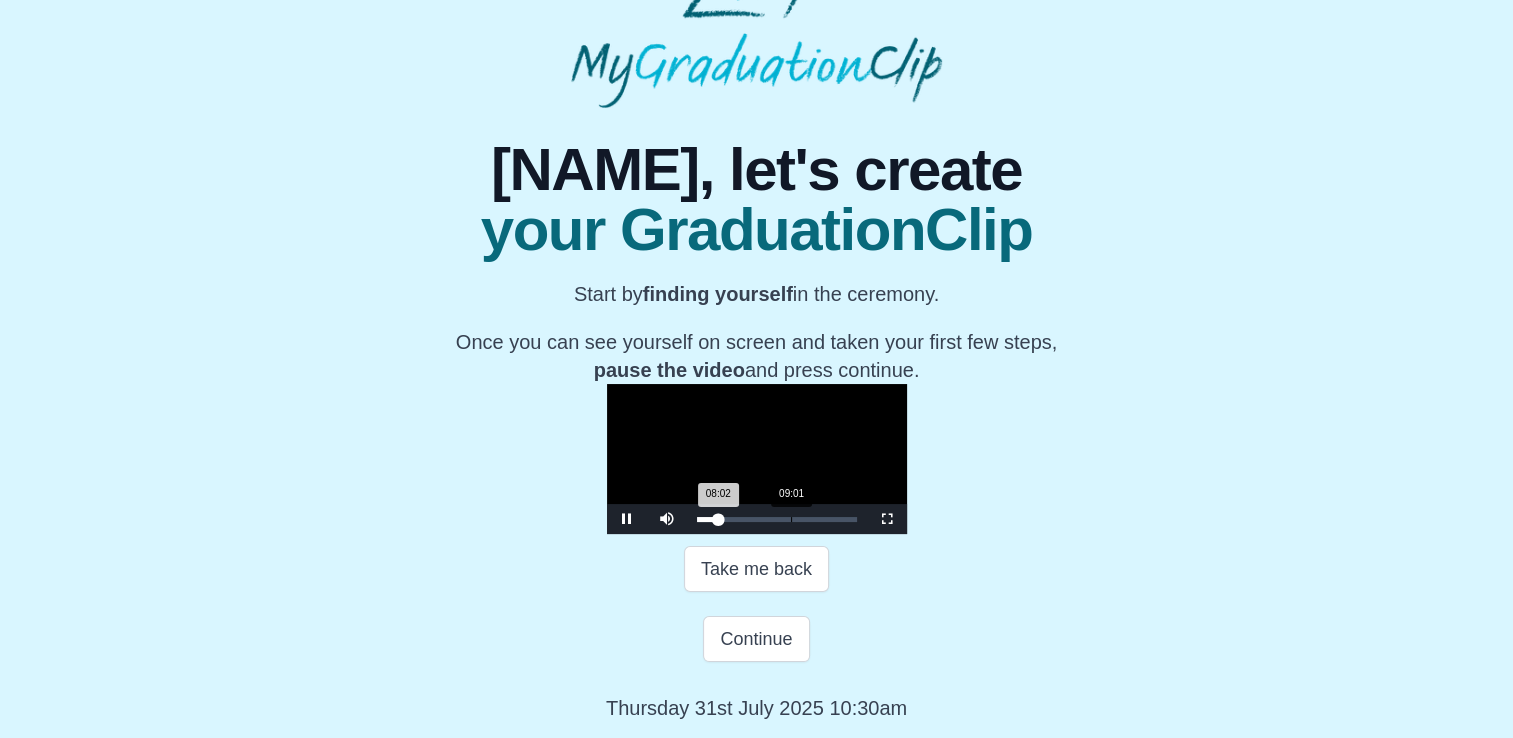 click on "Loaded : 0% 09:01 08:02 Progress : 0%" at bounding box center [777, 519] 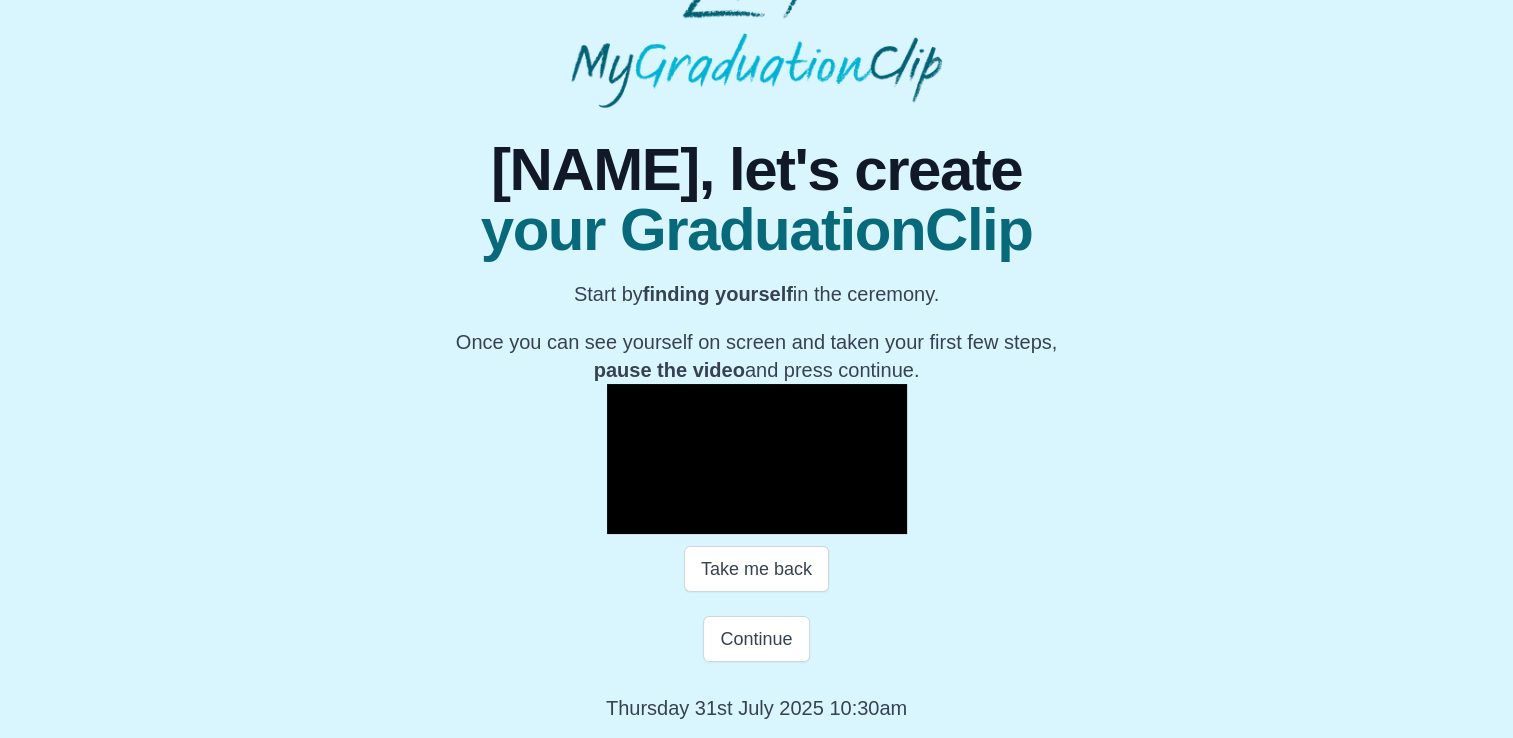 click on "Loaded : 0% 09:53 08:58 Progress : 0%" at bounding box center [777, 519] 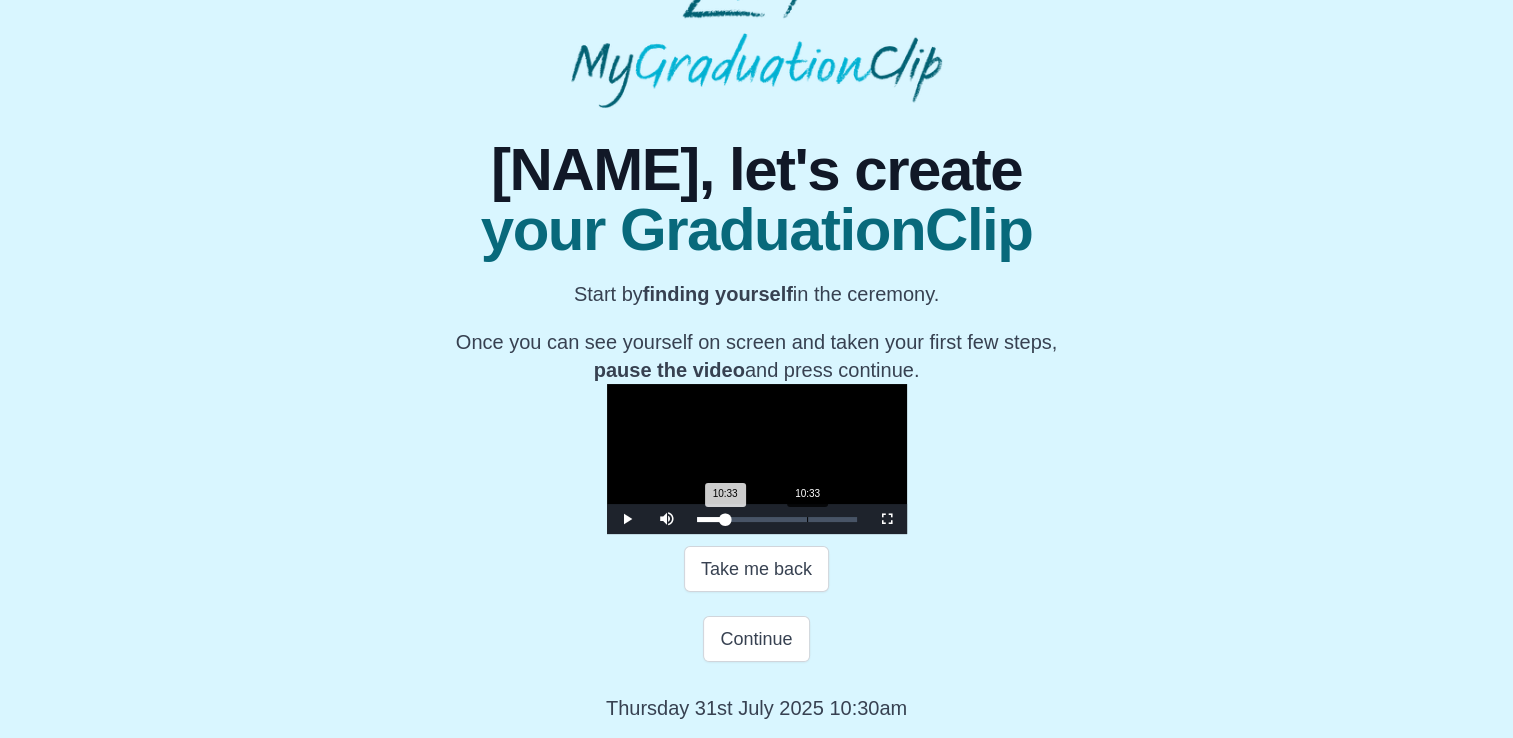 click on "10:33 Progress : 0%" at bounding box center [711, 519] 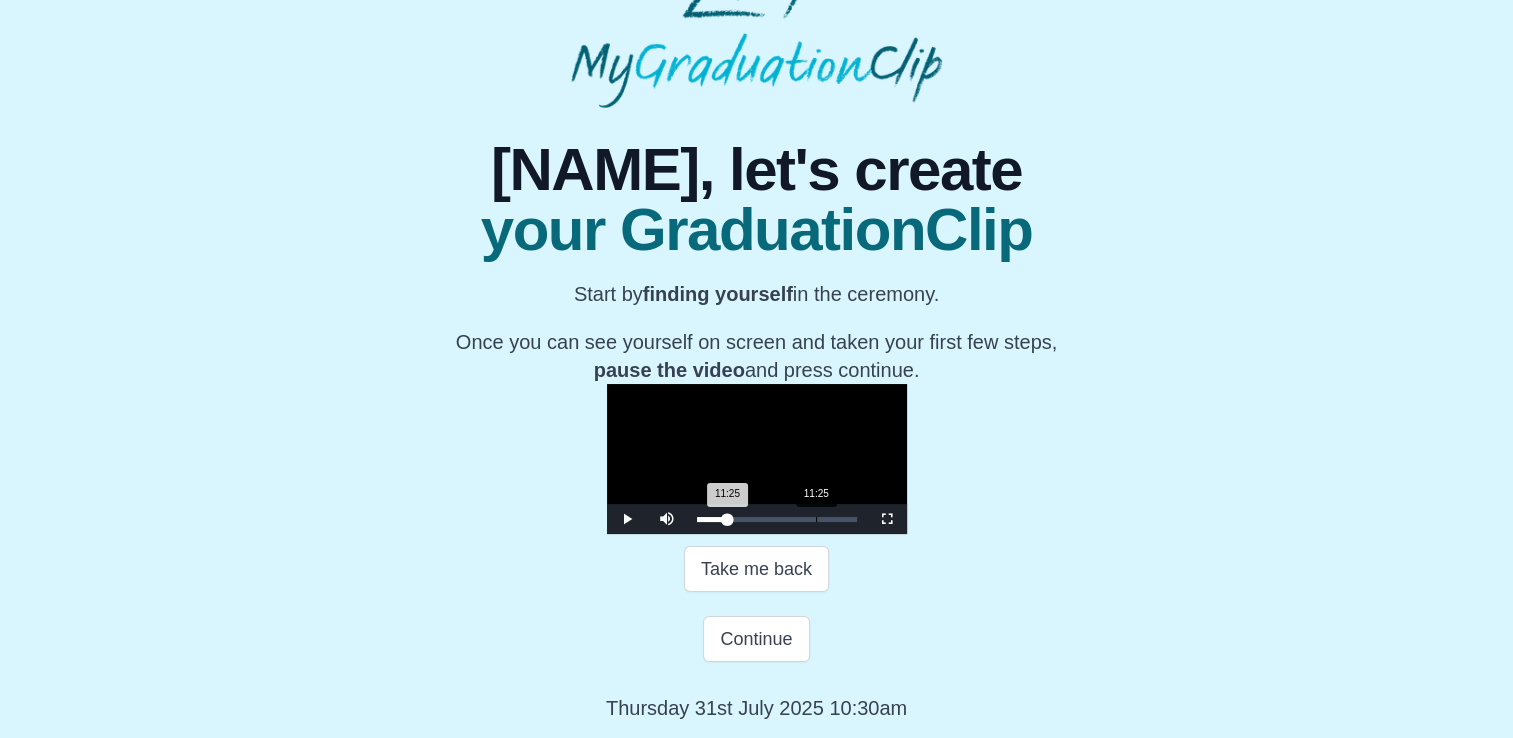 click on "11:25 Progress : 0%" at bounding box center [712, 519] 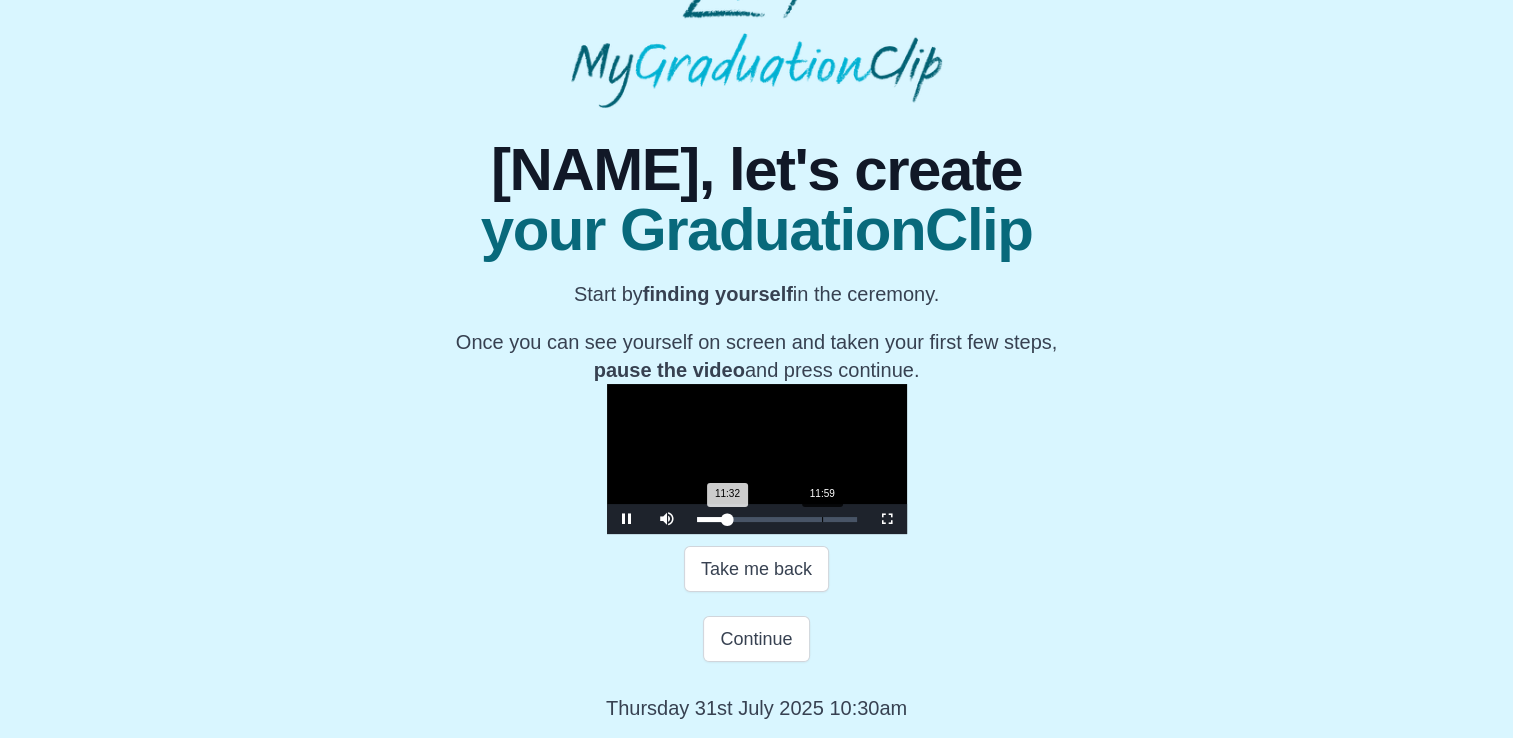 click on "11:32 Progress : 0%" at bounding box center (712, 519) 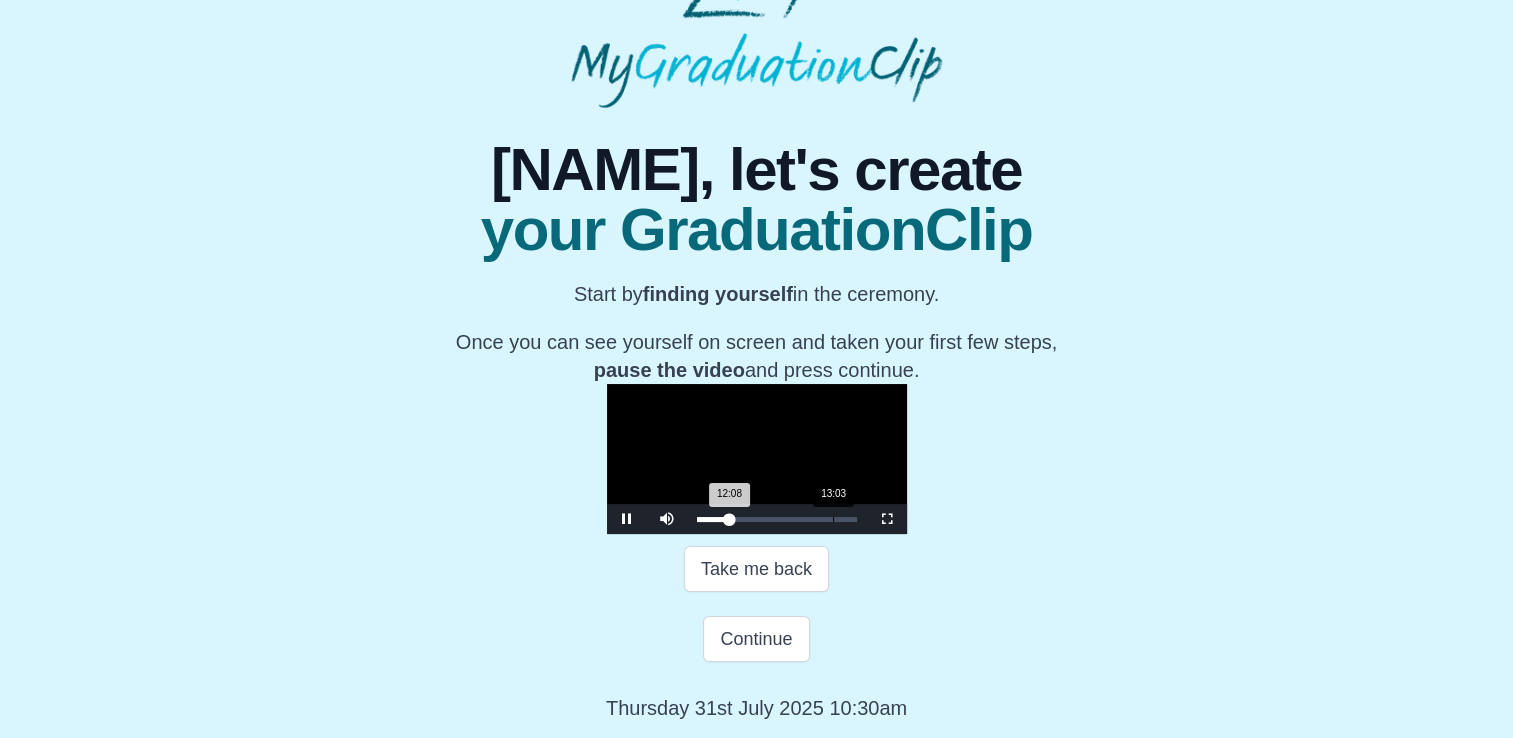 click on "Loaded : 0% 13:03 12:08 Progress : 0%" at bounding box center [777, 519] 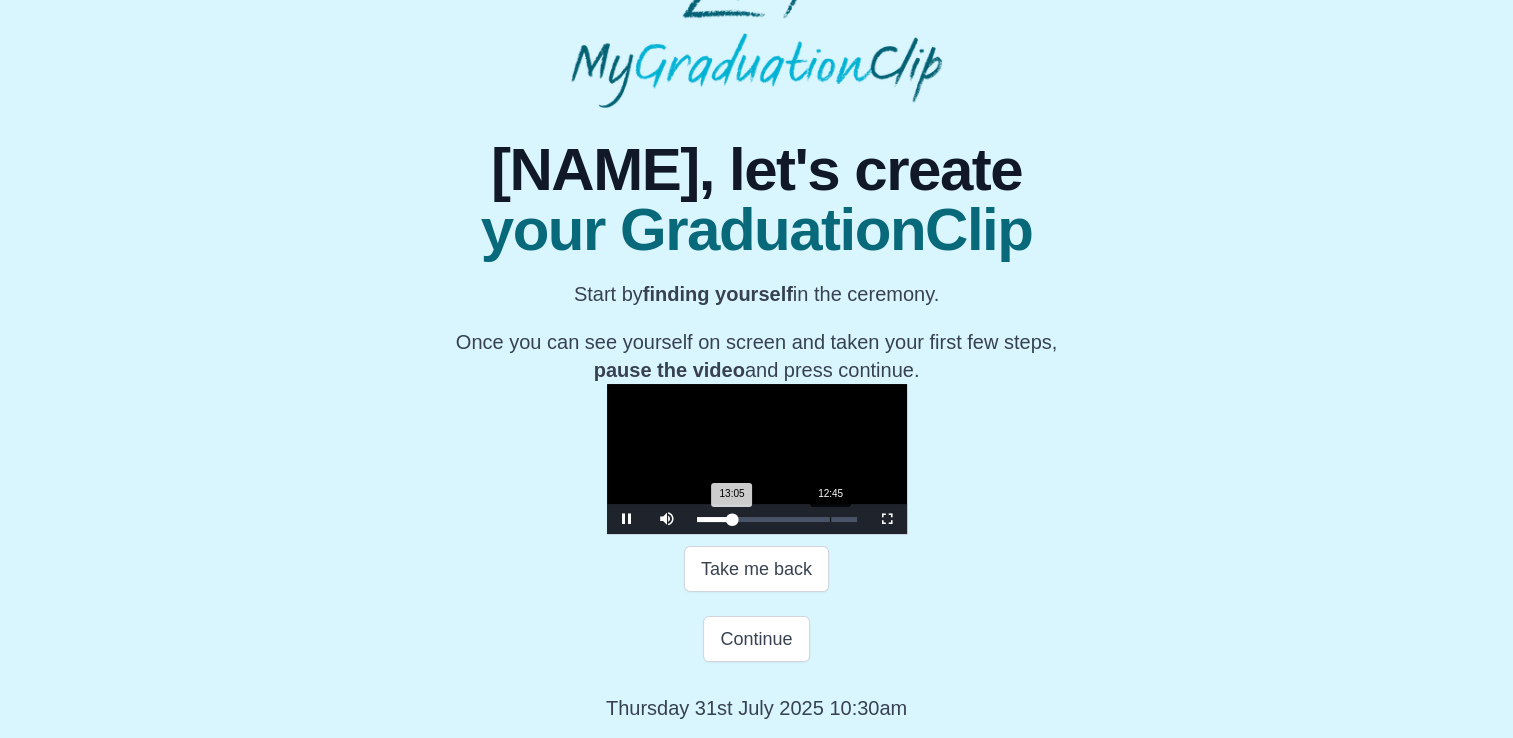 click on "13:05 Progress : 0%" at bounding box center [714, 519] 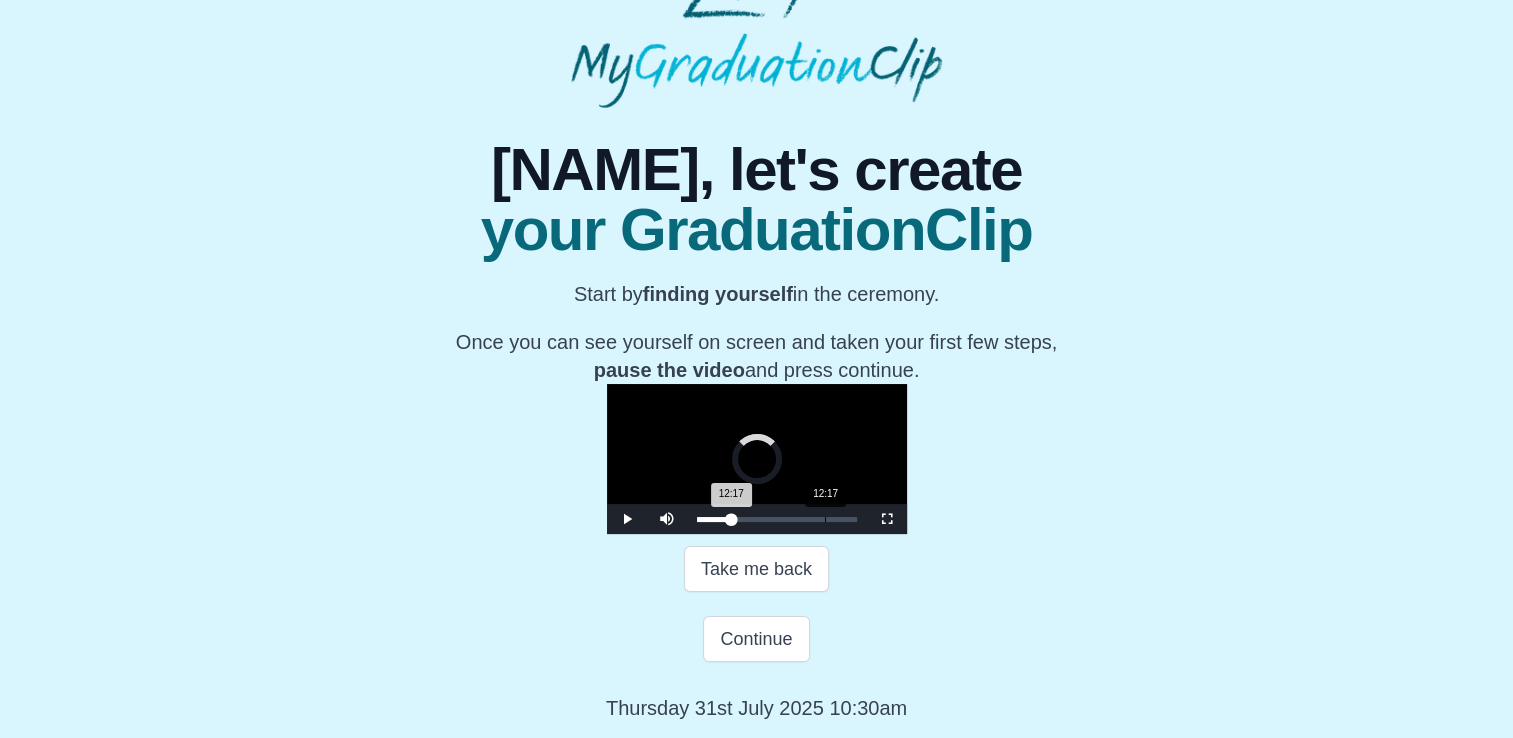 click on "12:17 Progress : 0%" at bounding box center [714, 519] 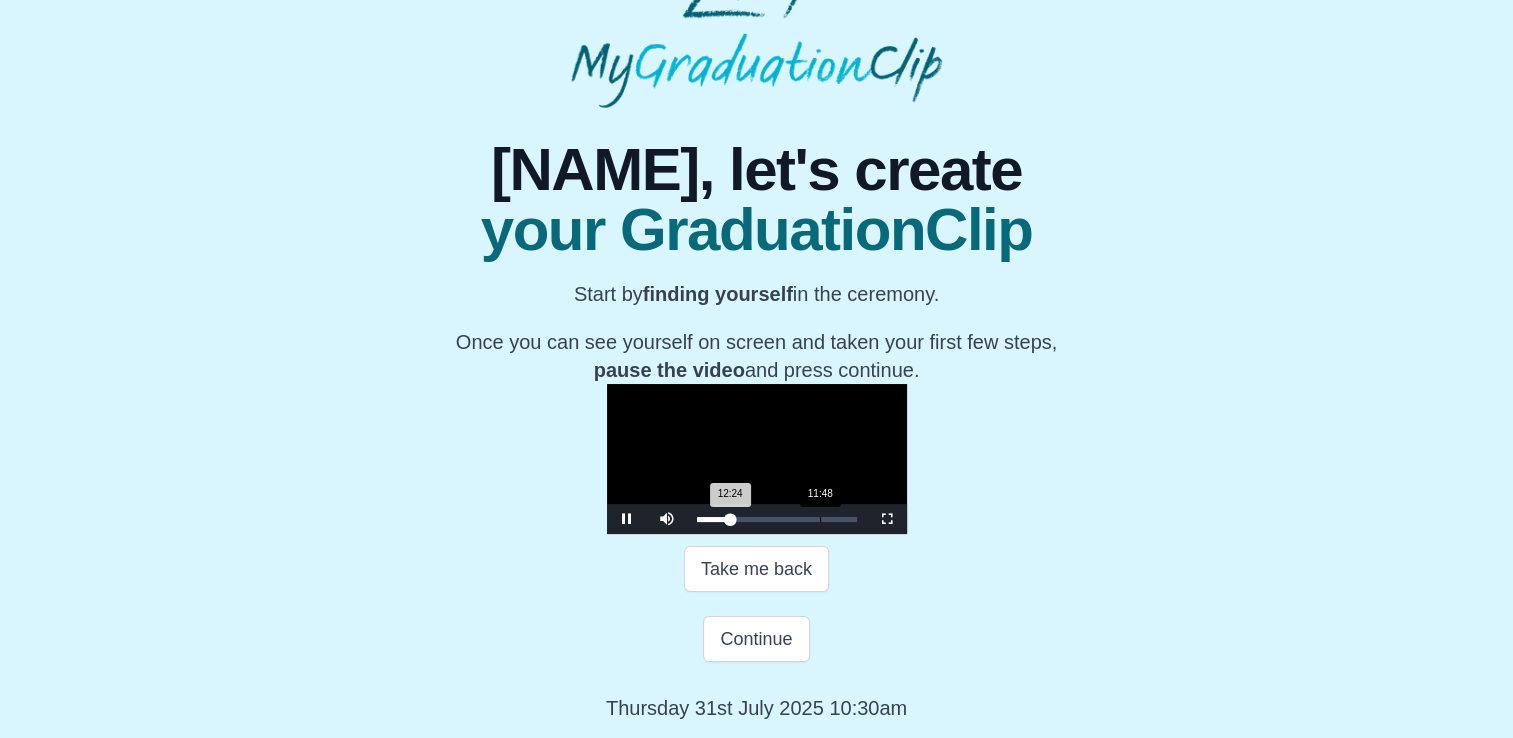 click on "12:24 Progress : 0%" at bounding box center (714, 519) 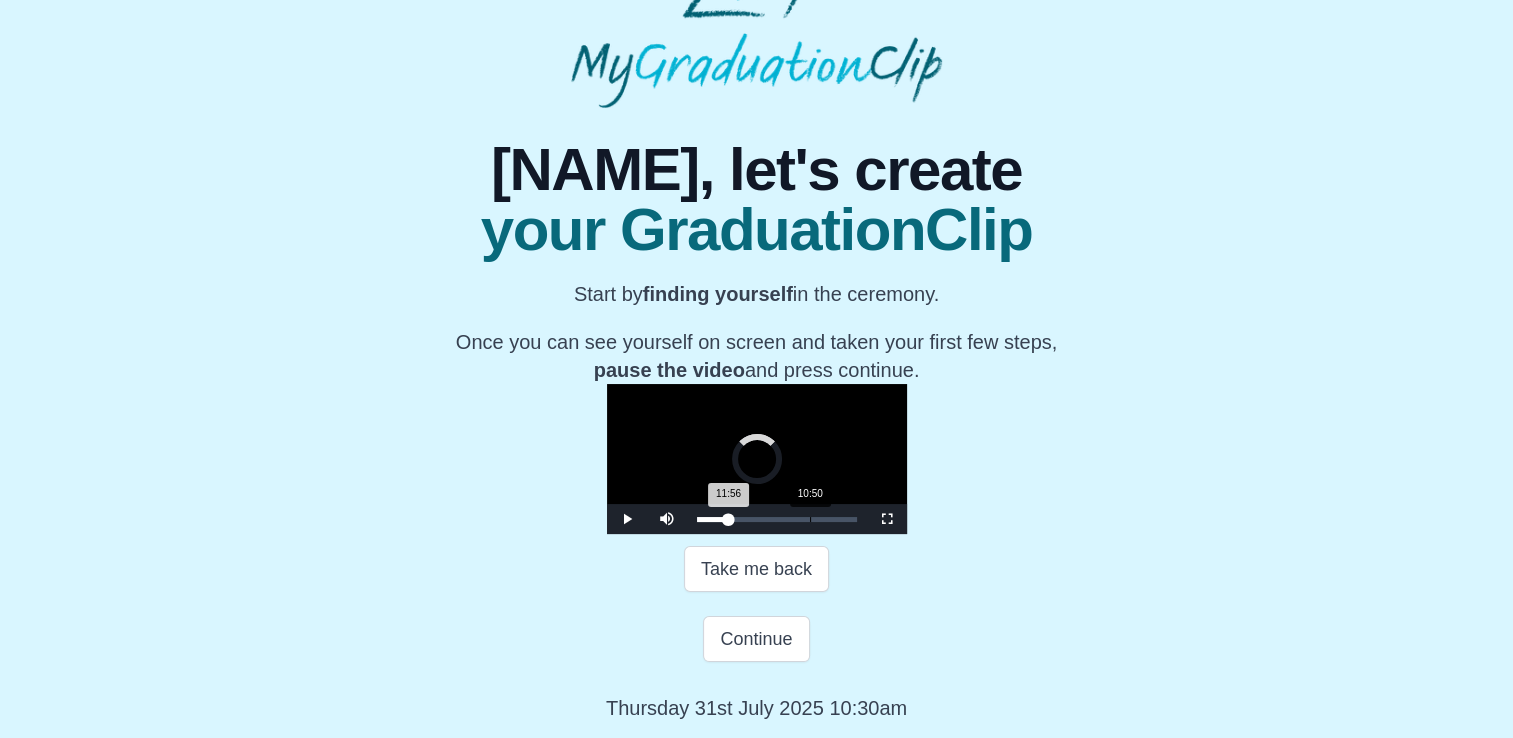 click on "Loaded : 0% 10:50 11:56 Progress : 0%" at bounding box center [777, 519] 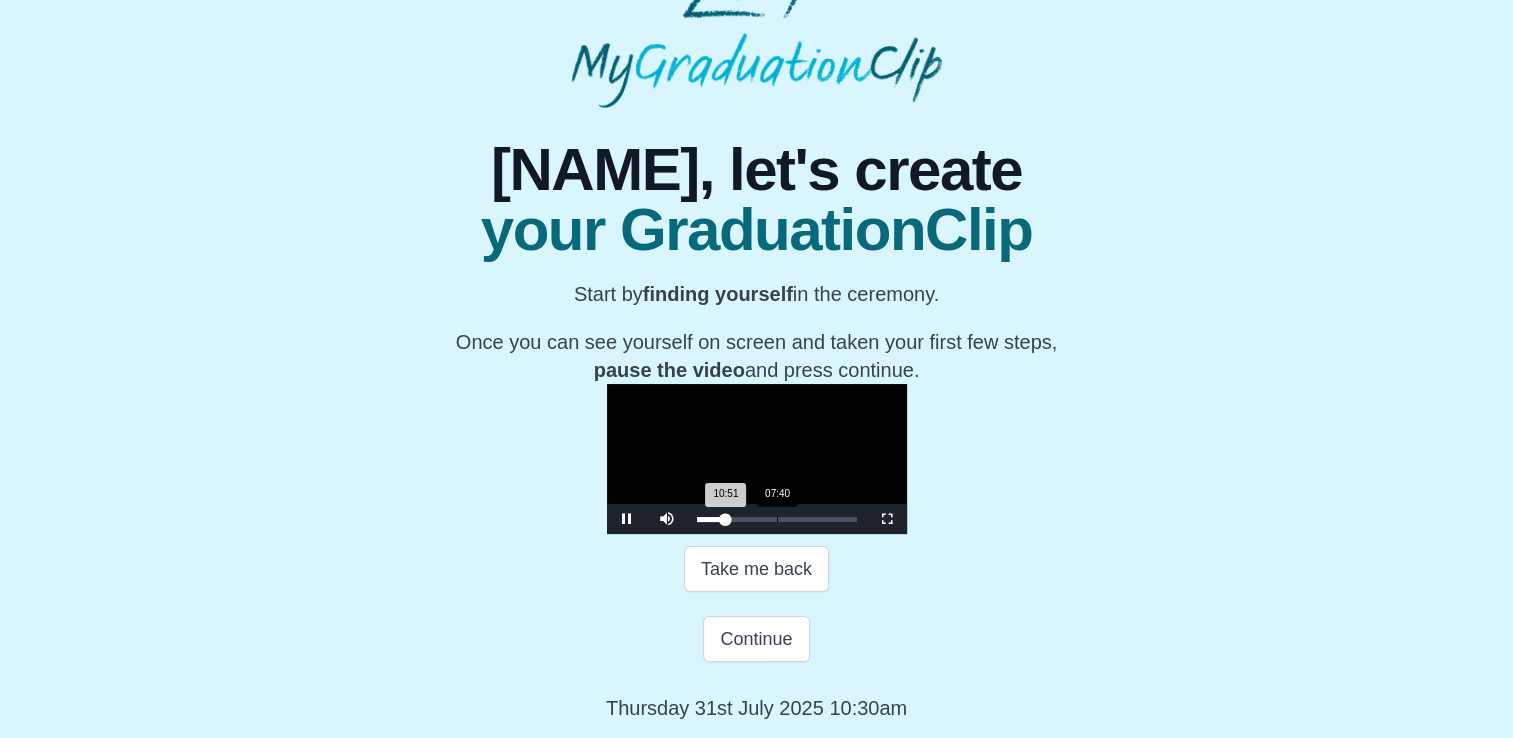 click on "Loaded : 0% 07:40 10:51 Progress : 0%" at bounding box center (777, 519) 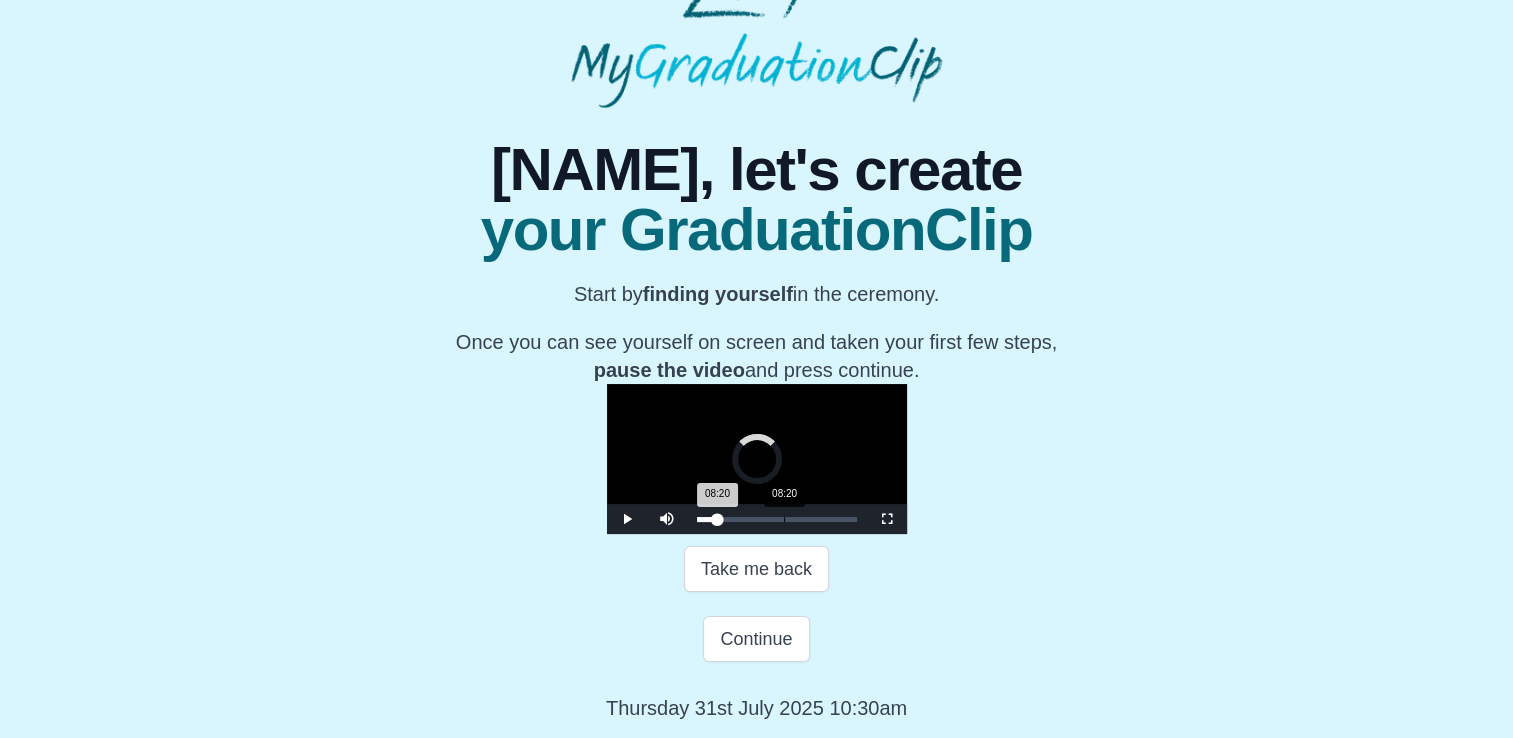 click on "08:20 Progress : 0%" at bounding box center (707, 519) 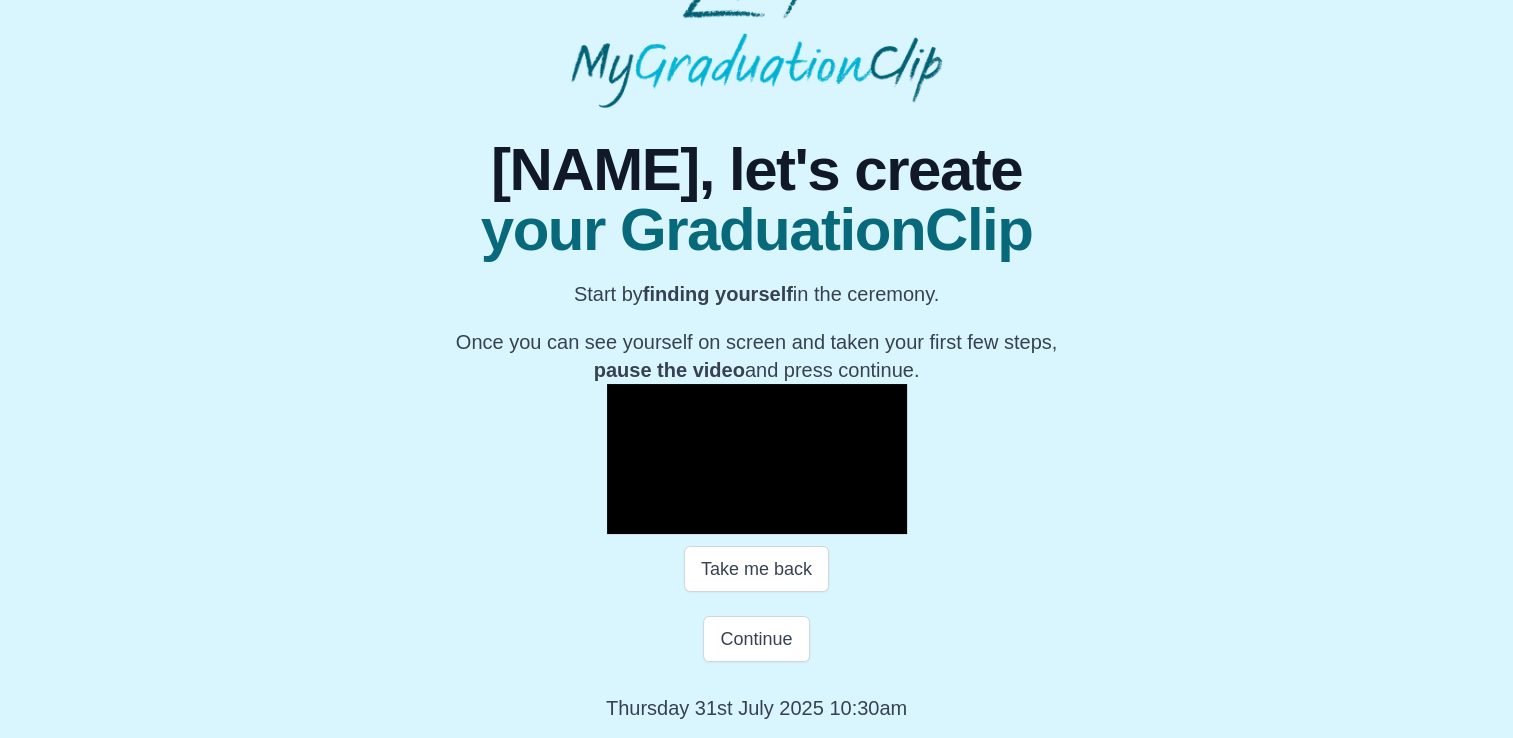 scroll, scrollTop: 264, scrollLeft: 0, axis: vertical 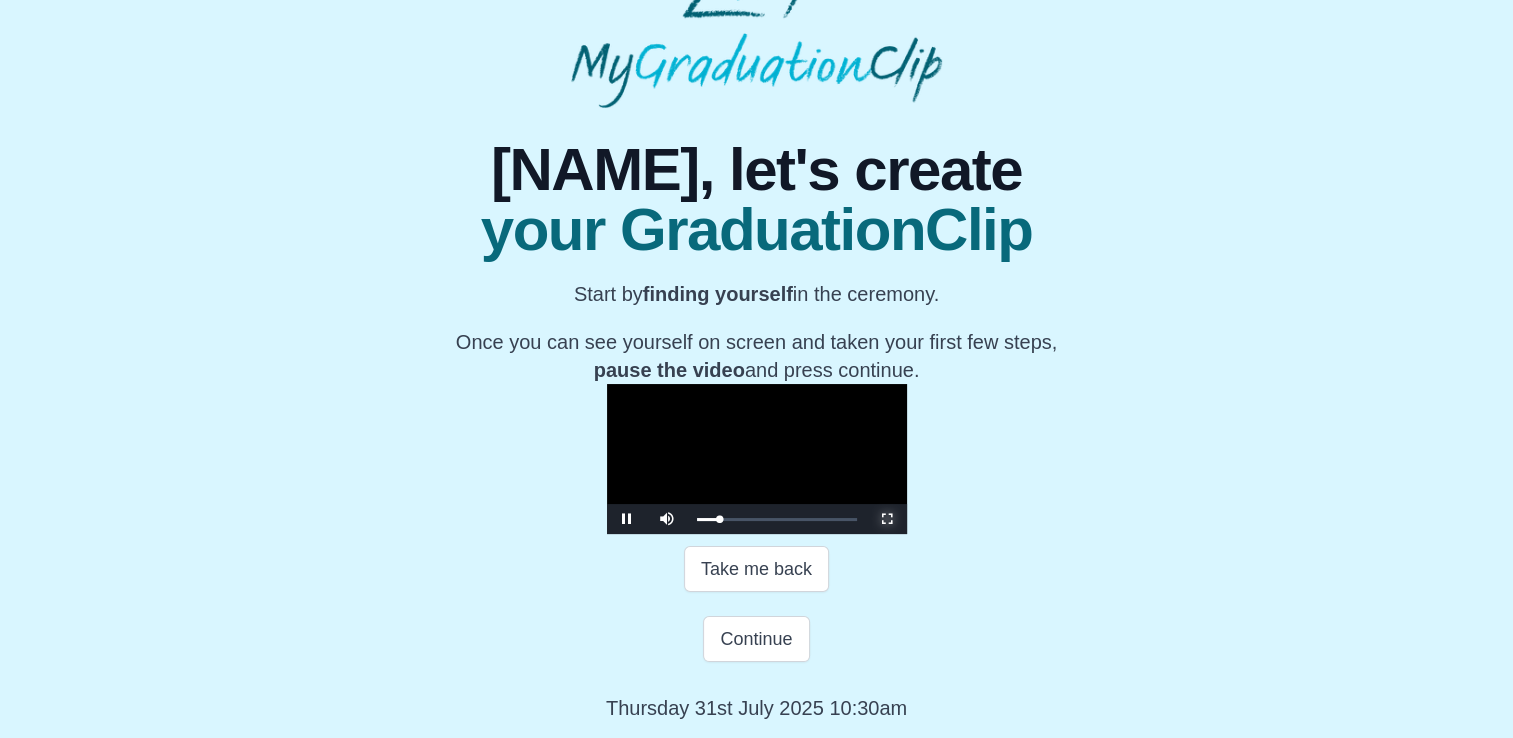 drag, startPoint x: 1108, startPoint y: 598, endPoint x: 1112, endPoint y: 672, distance: 74.10803 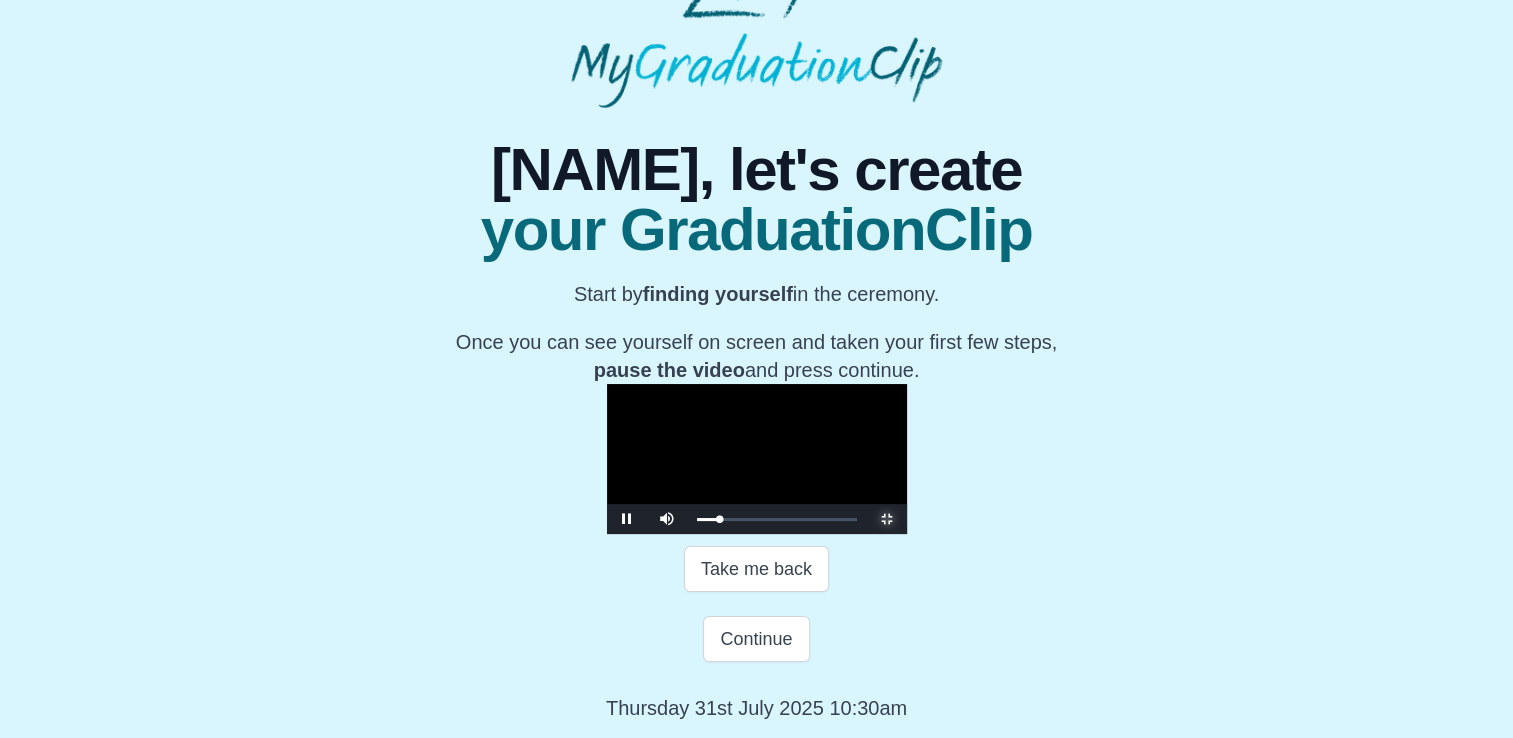 scroll, scrollTop: 0, scrollLeft: 0, axis: both 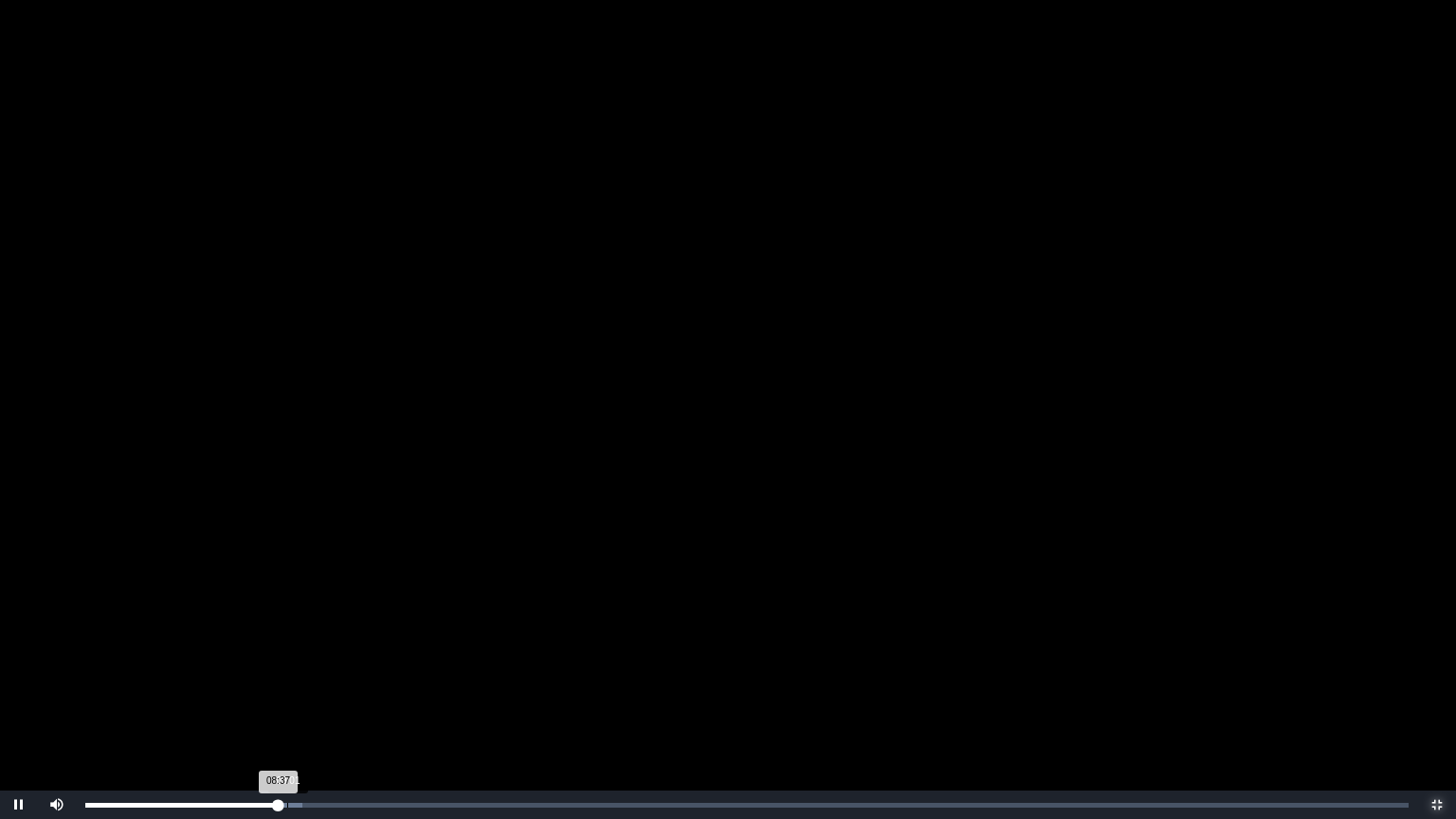 click on "Loaded : 0% 09:01 08:37 Progress : 0%" at bounding box center [747, 805] 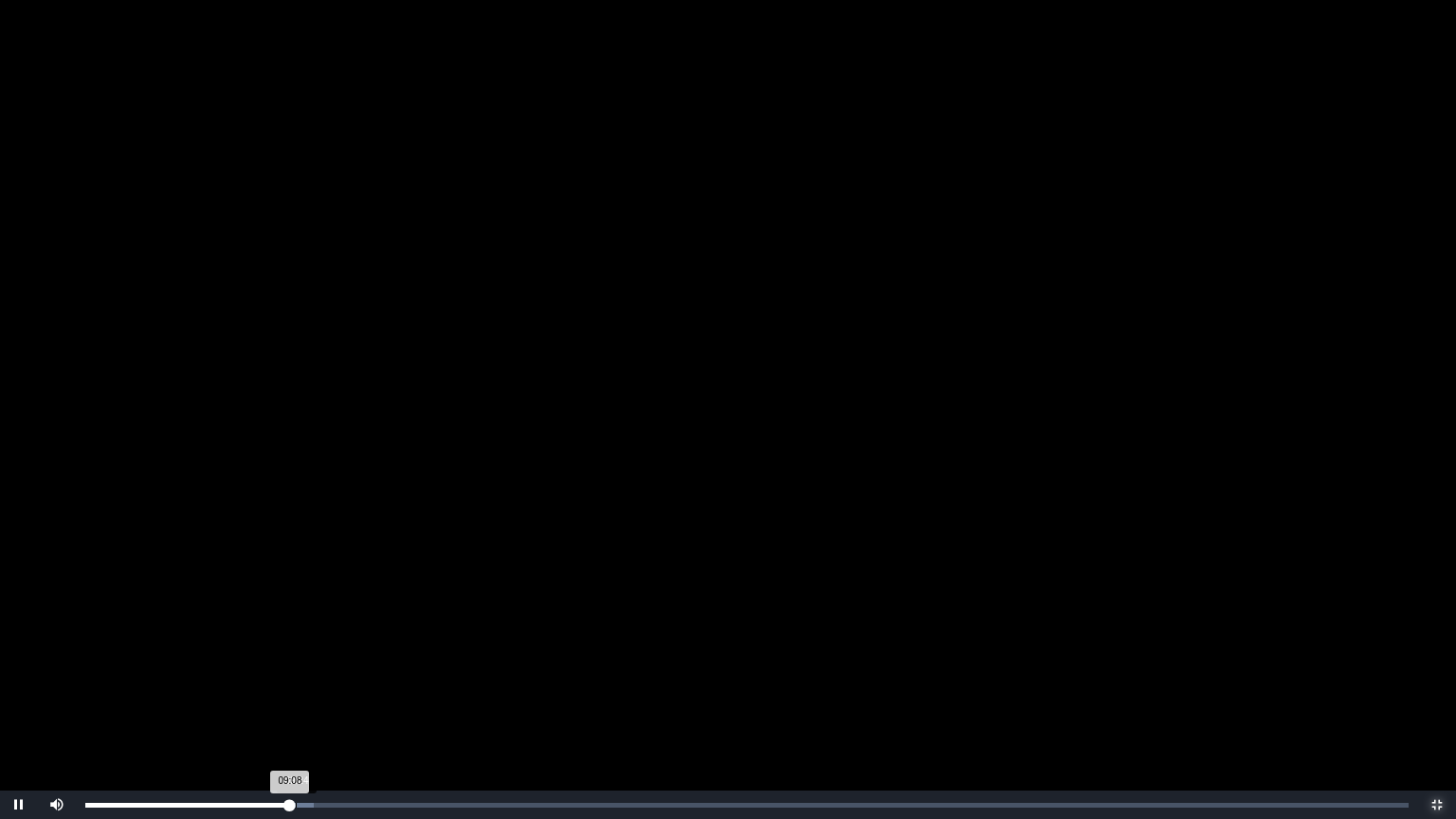 click on "09:08 Progress : 0%" at bounding box center (188, 805) 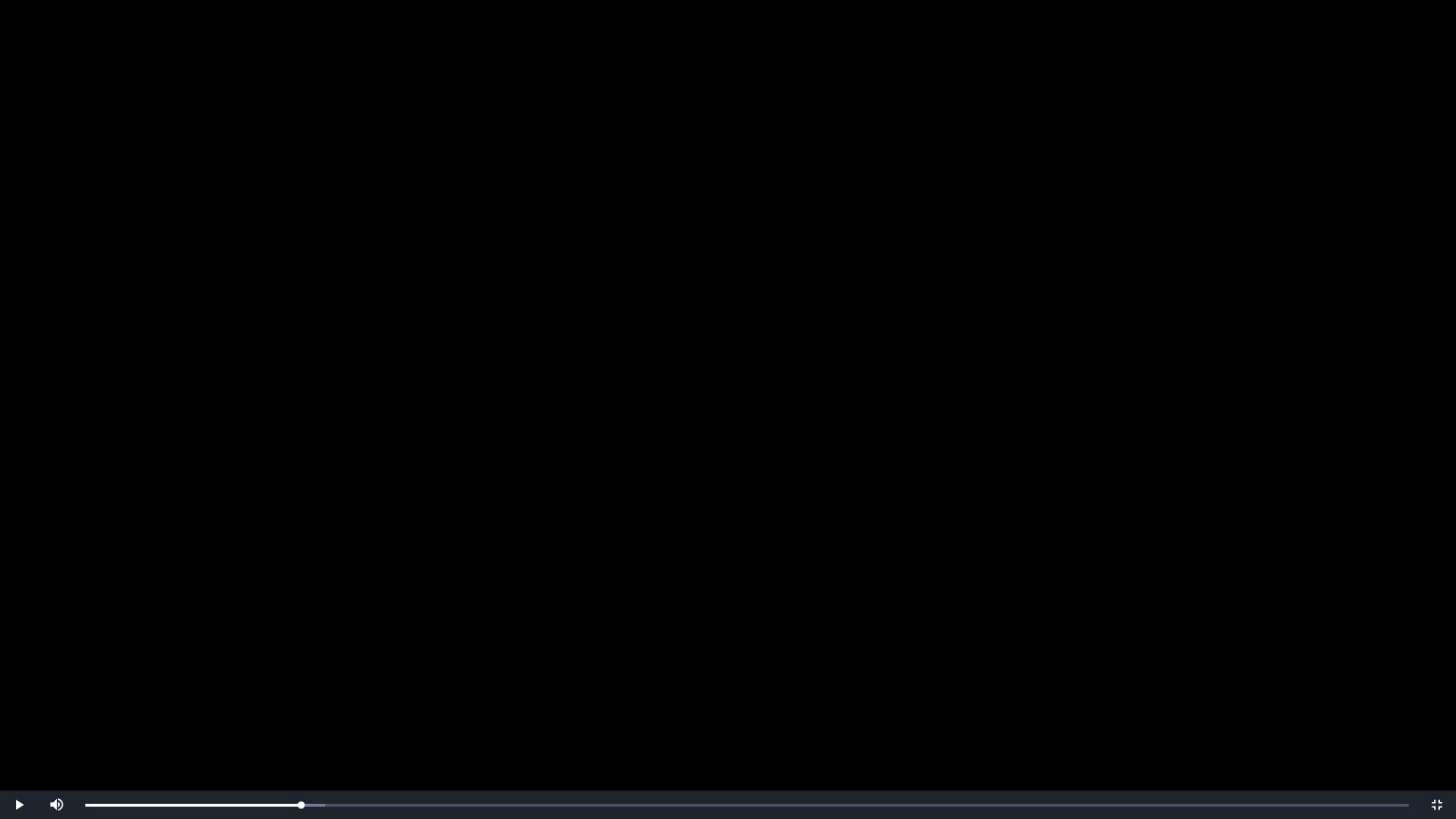 click at bounding box center (728, 410) 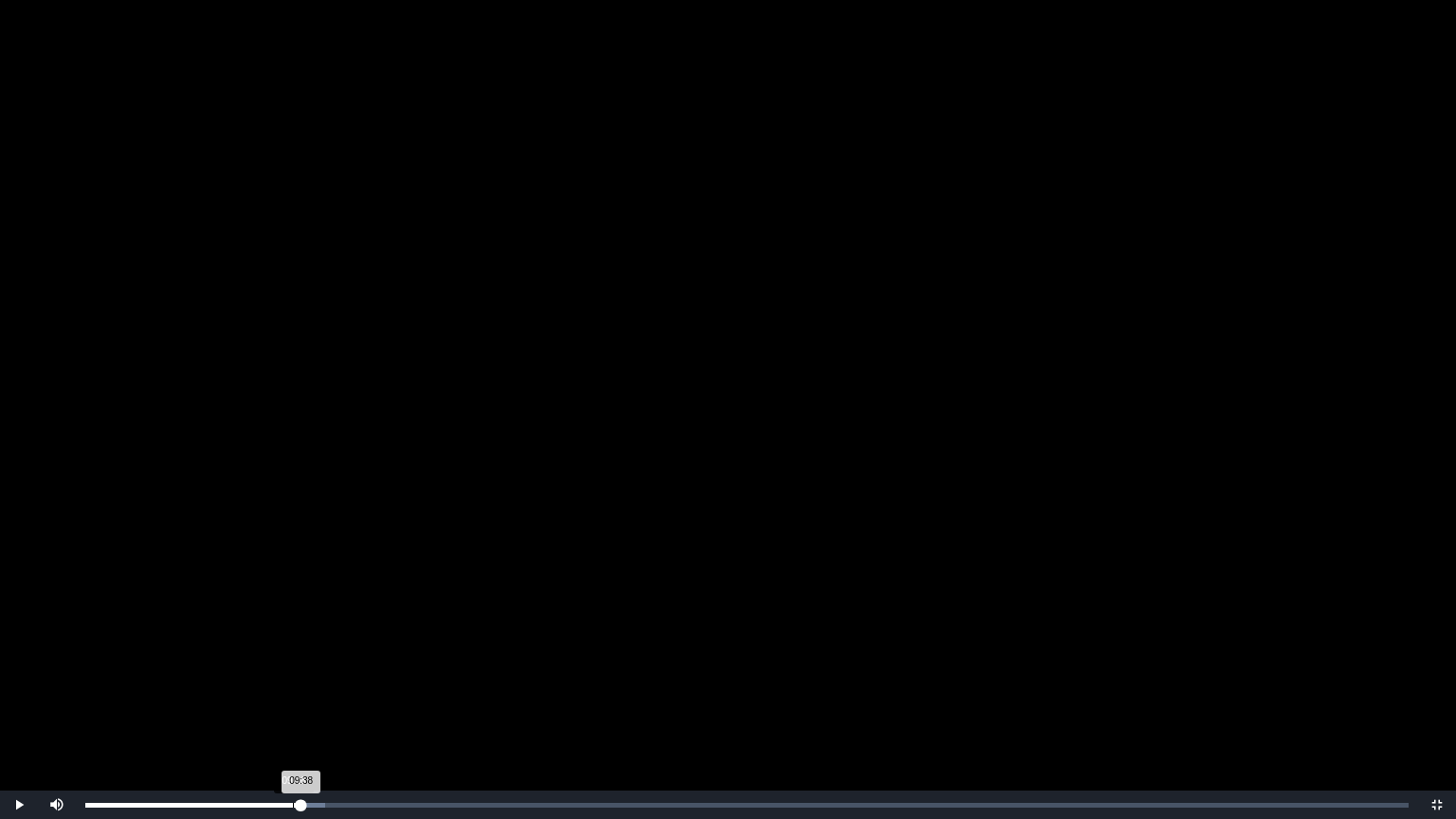 click on "09:38 Progress : 0%" at bounding box center [193, 805] 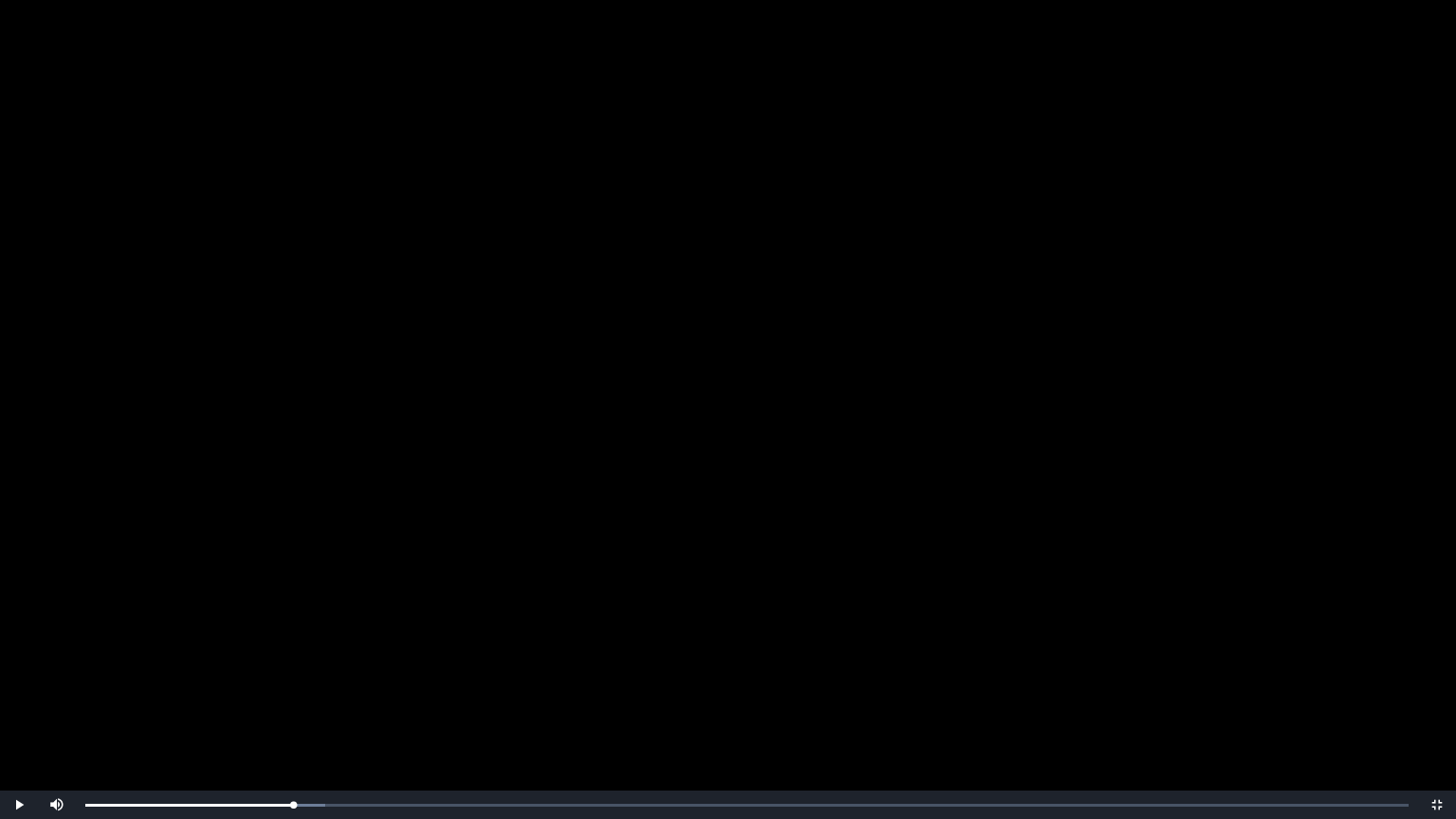 click at bounding box center (728, 410) 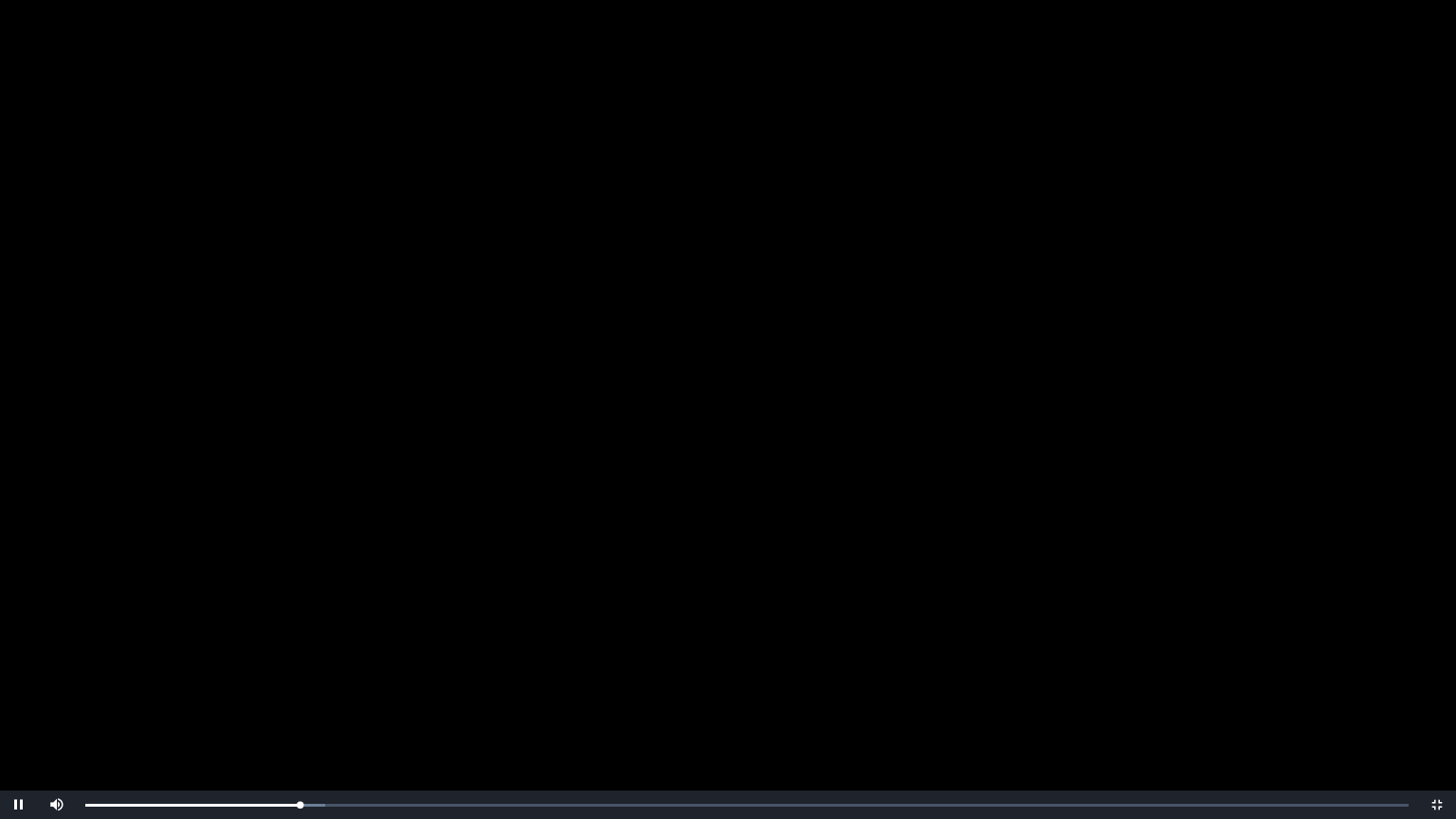 click at bounding box center (728, 410) 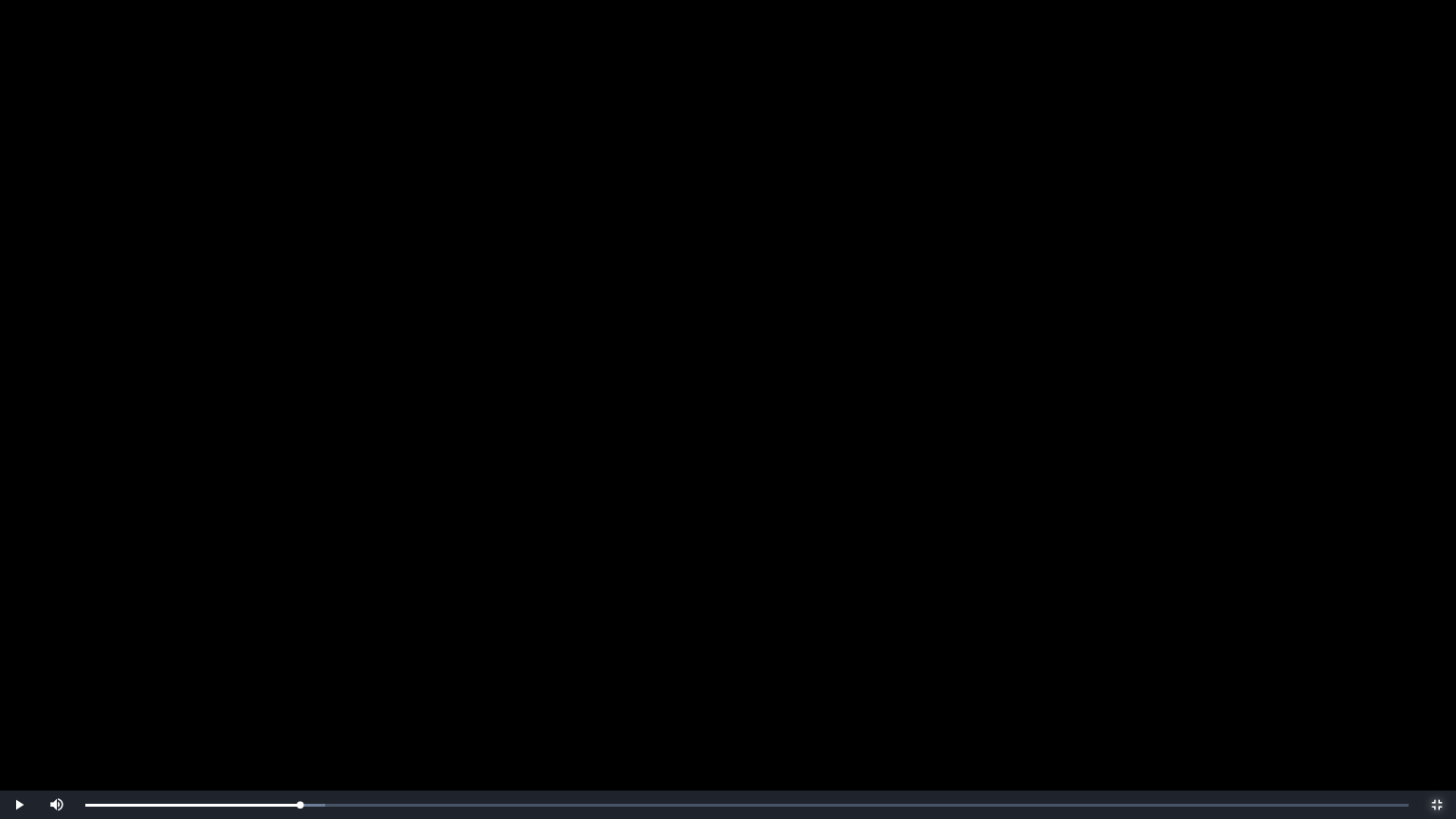 click at bounding box center (1437, 805) 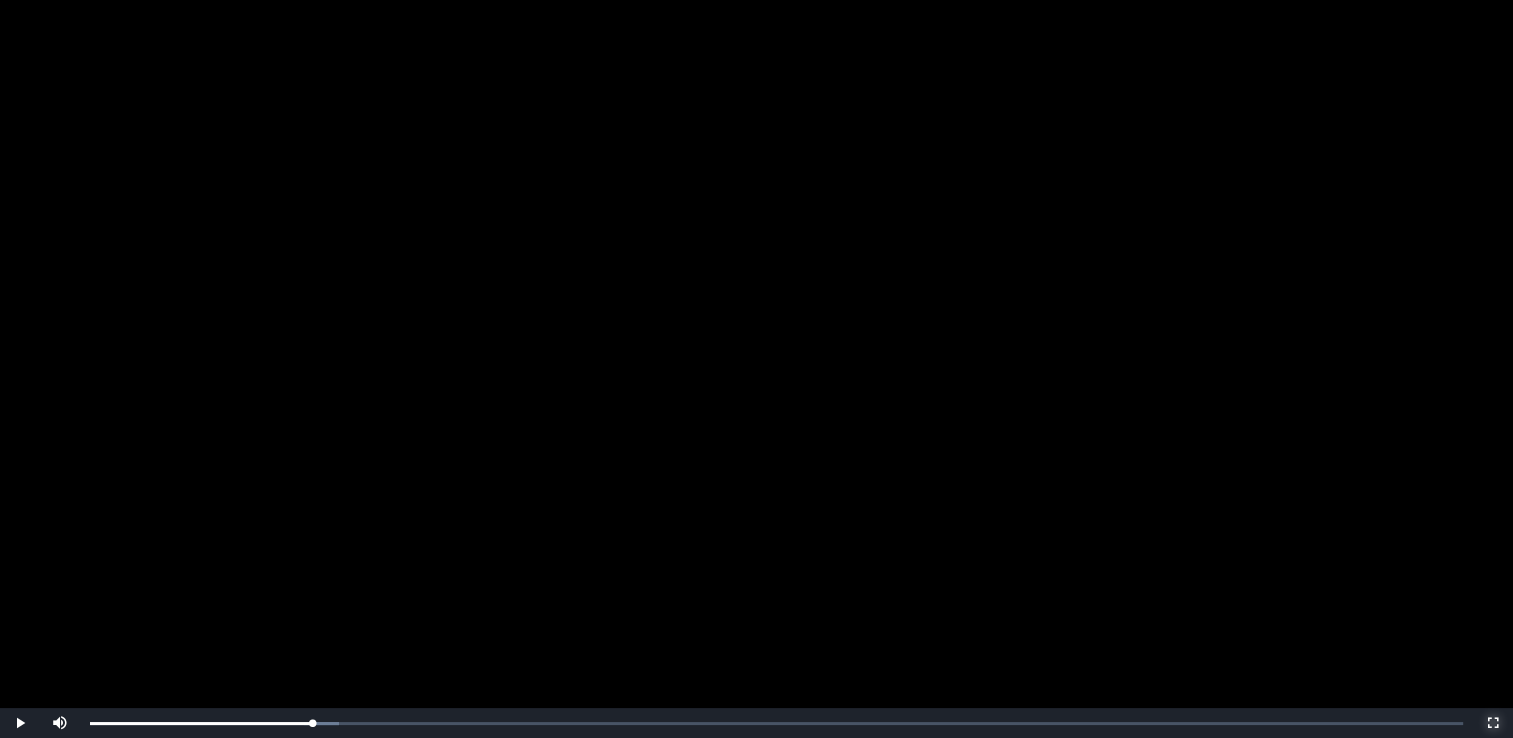 scroll, scrollTop: 300, scrollLeft: 0, axis: vertical 